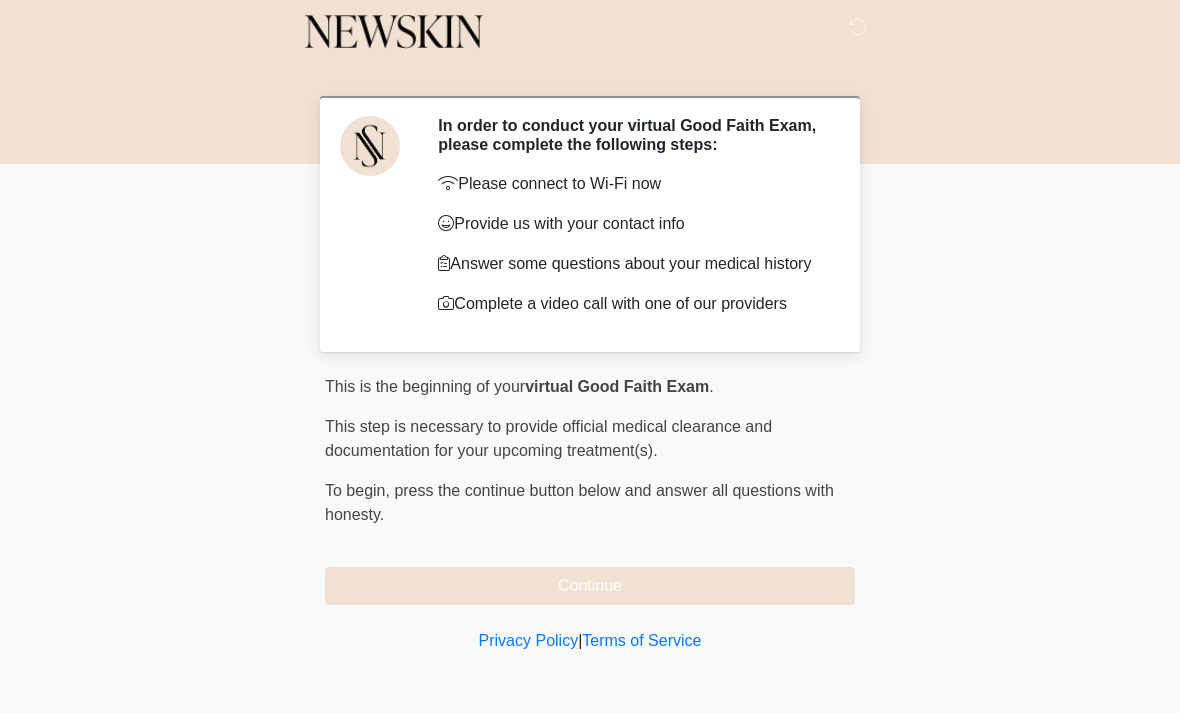 scroll, scrollTop: 28, scrollLeft: 0, axis: vertical 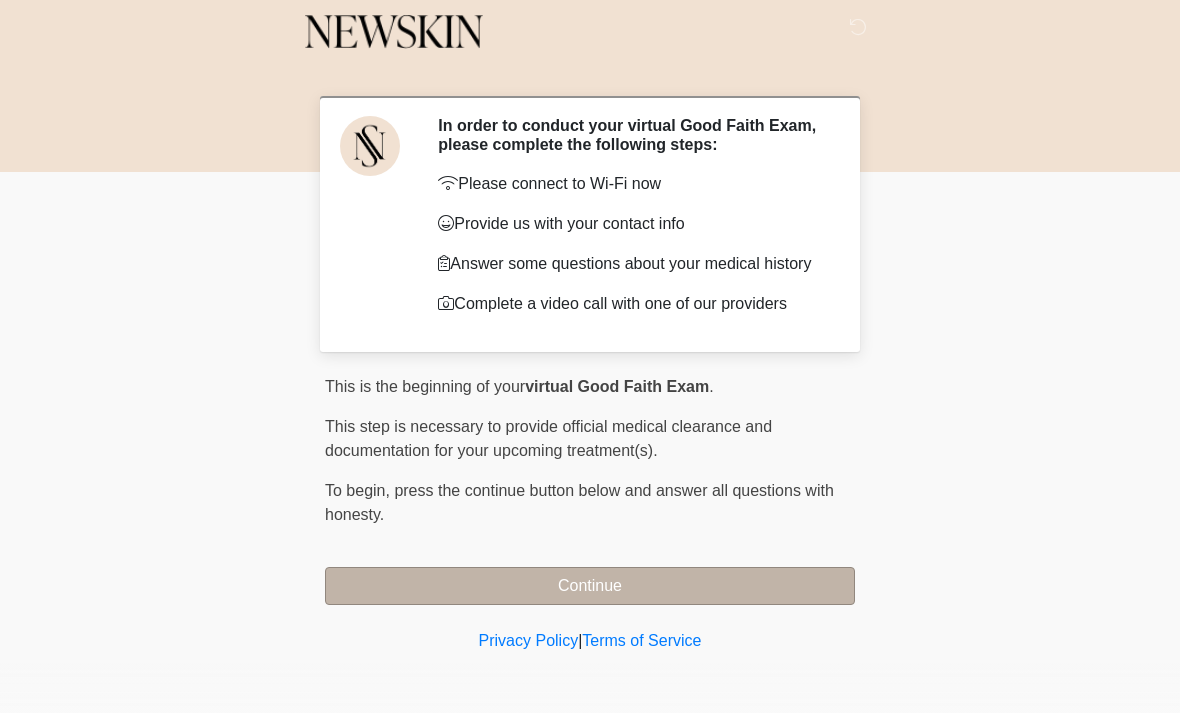 click on "Continue" at bounding box center (590, 586) 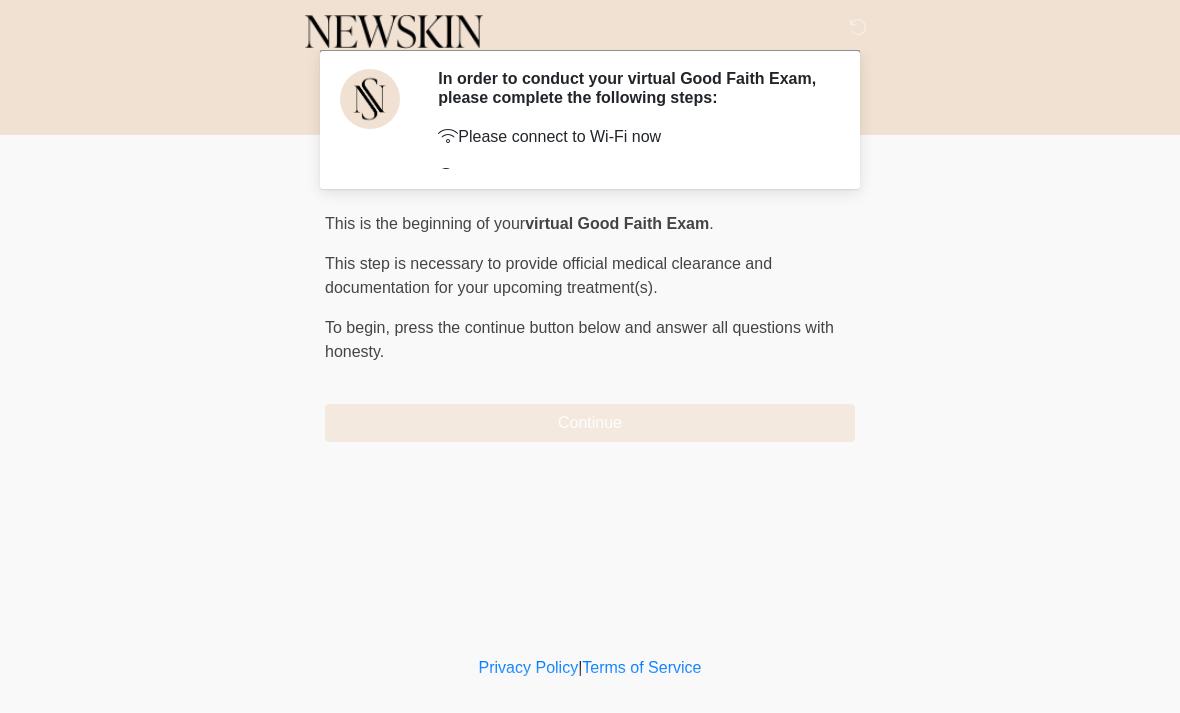 scroll, scrollTop: 0, scrollLeft: 0, axis: both 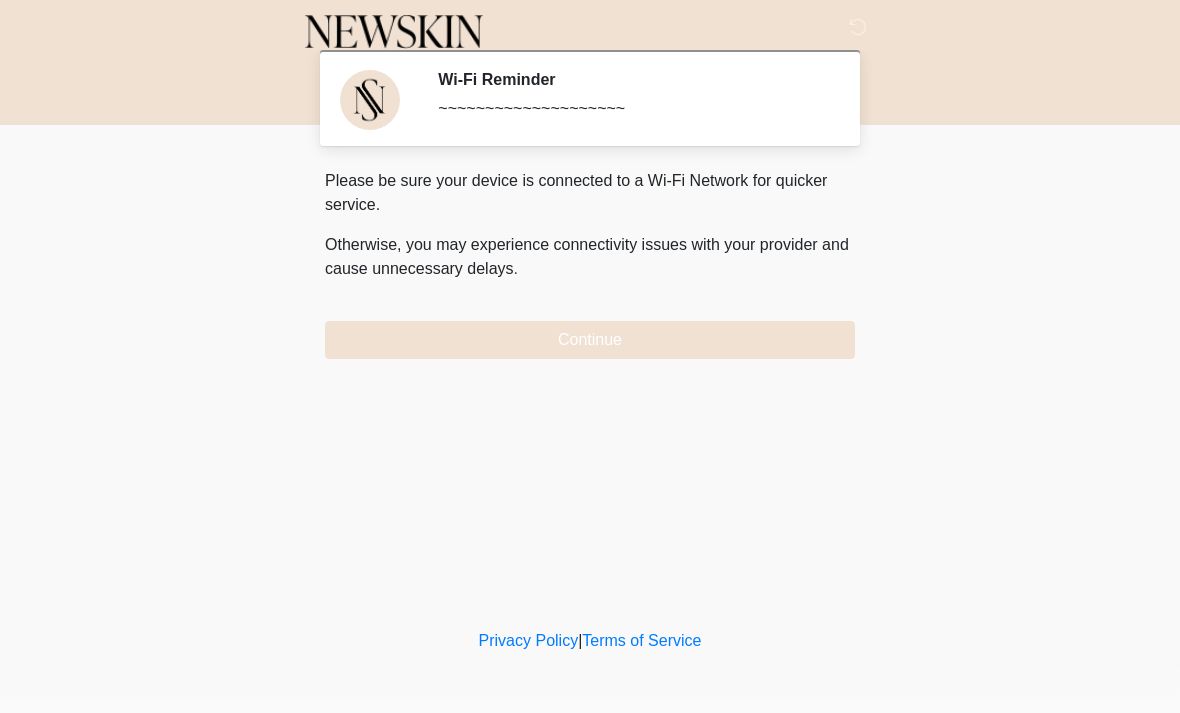 click on "‎ ‎ ‎
Wi-Fi Reminder
~~~~~~~~~~~~~~~~~~~~
Please connect to Wi-Fi now   Provide us with your contact info  Answer some questions about your medical history  Complete a video call with one of our providers
This is the beginning of your  virtual Good Faith Exam .  ﻿﻿﻿﻿﻿﻿﻿﻿ This step is necessary to provide official medical clearance and documentation for your upcoming treatment(s).   ﻿﻿﻿﻿﻿﻿To begin, ﻿﻿﻿﻿﻿﻿ press the continue button below and answer all questions with honesty.
Continue
Please be sure your device is connected to a Wi-Fi Network for quicker service. Otherwise, you may experience connectivity issues with your provider and cause unnecessary delays  .
Continue" at bounding box center (590, 312) 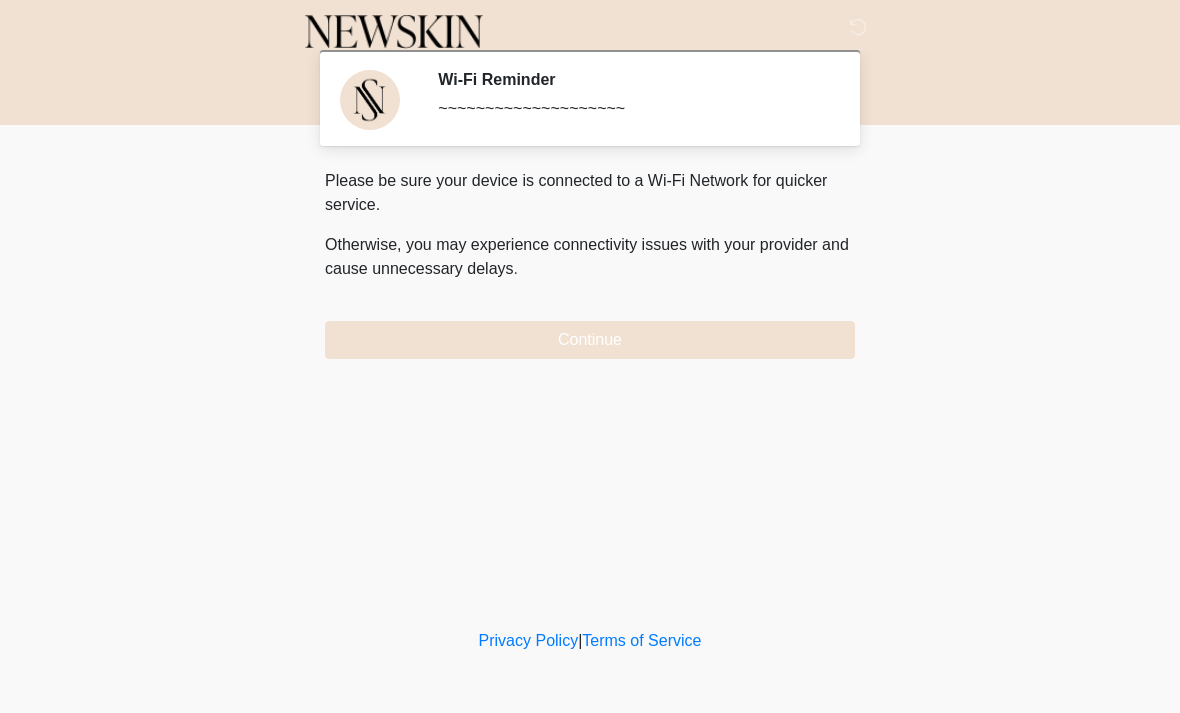 click on "Wi-Fi Reminder
~~~~~~~~~~~~~~~~~~~~" at bounding box center (631, 98) 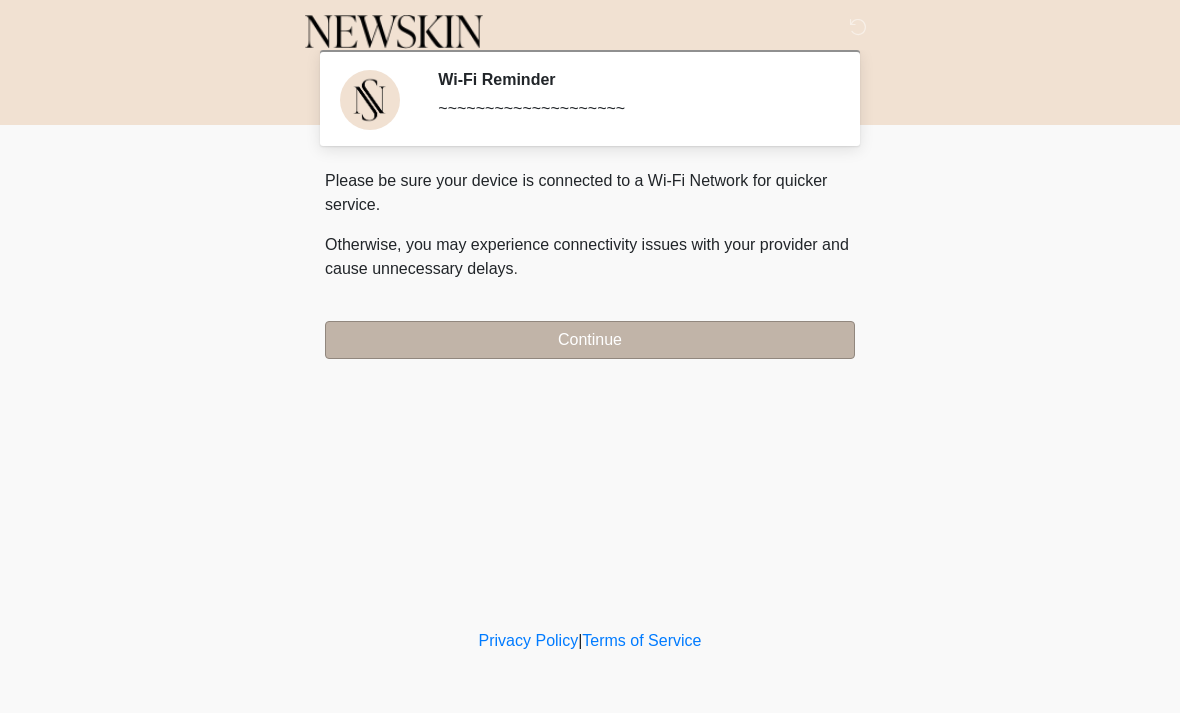click on "Continue" at bounding box center [590, 340] 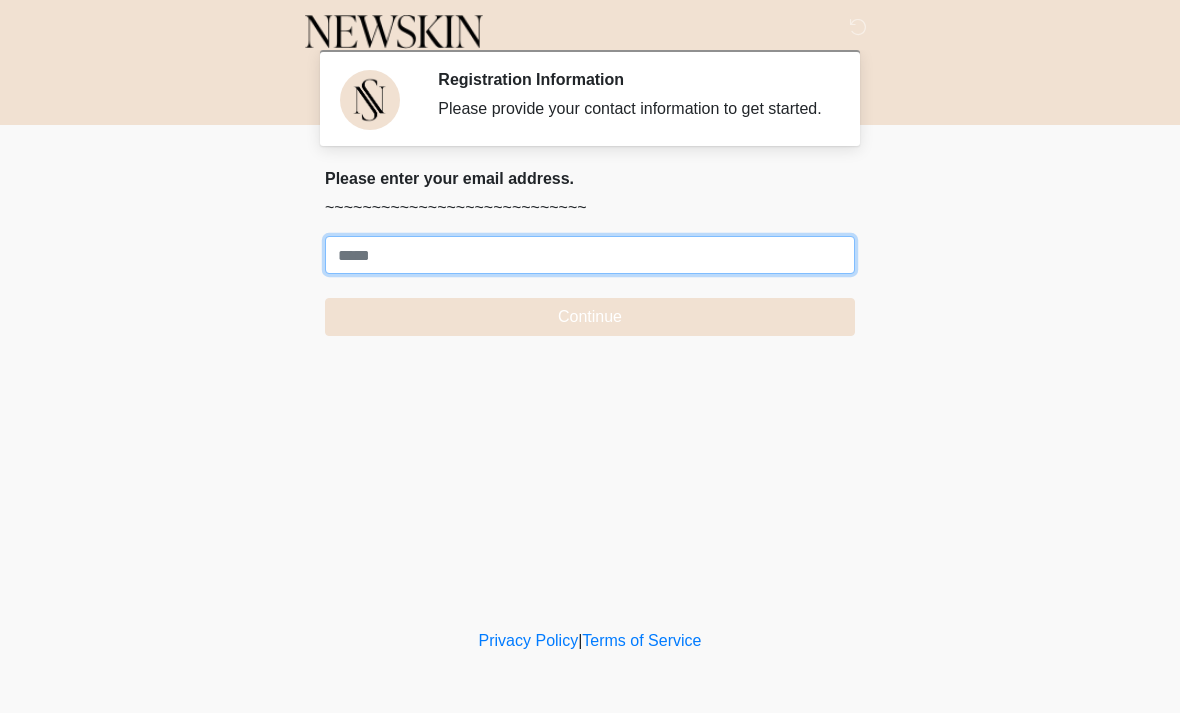 click on "Where should we email your treatment plan?" at bounding box center (590, 255) 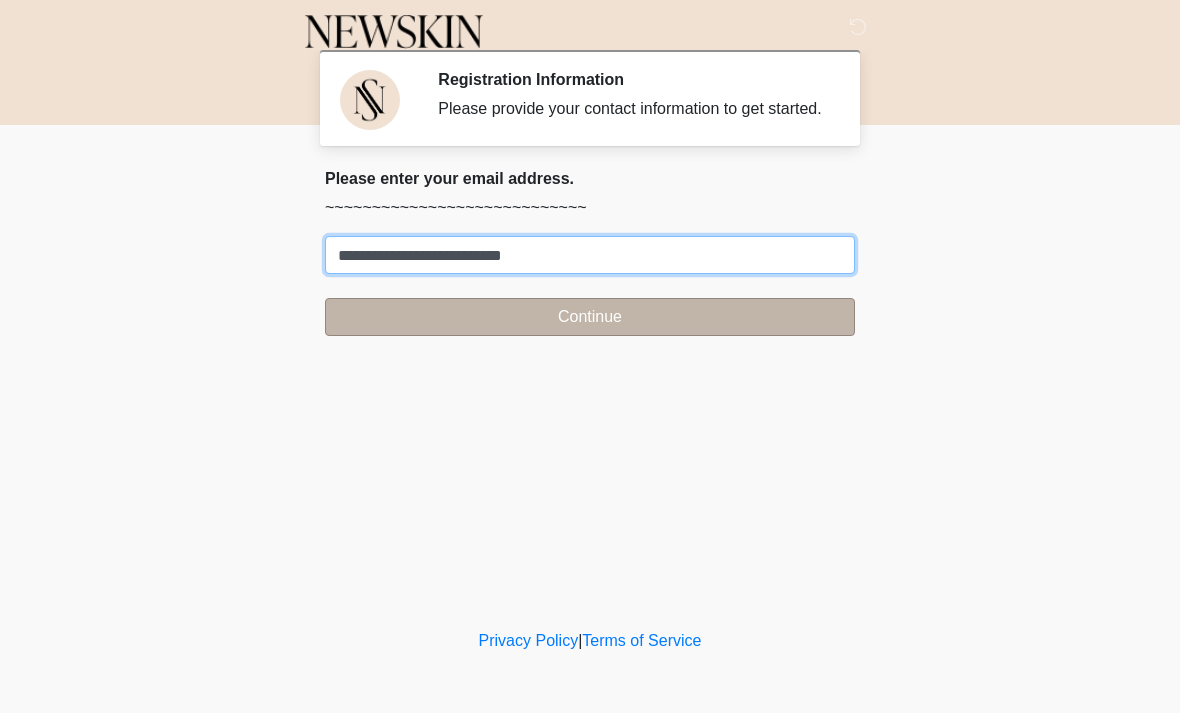 type on "**********" 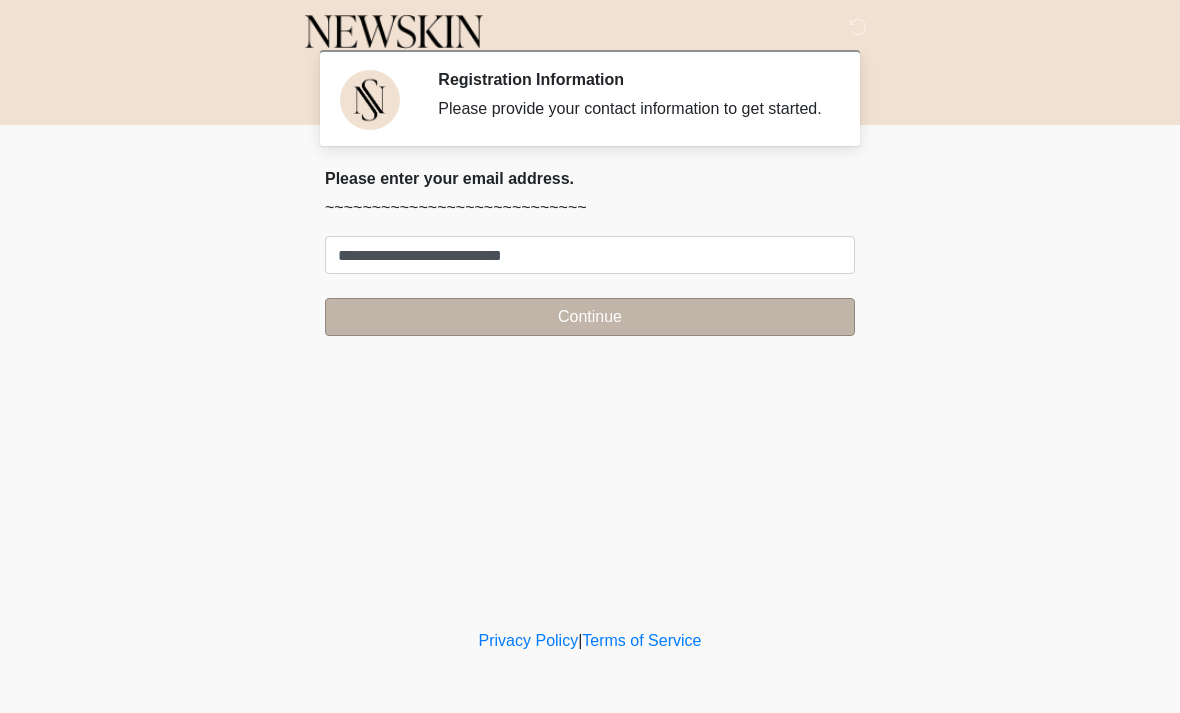 click on "Continue" at bounding box center (590, 317) 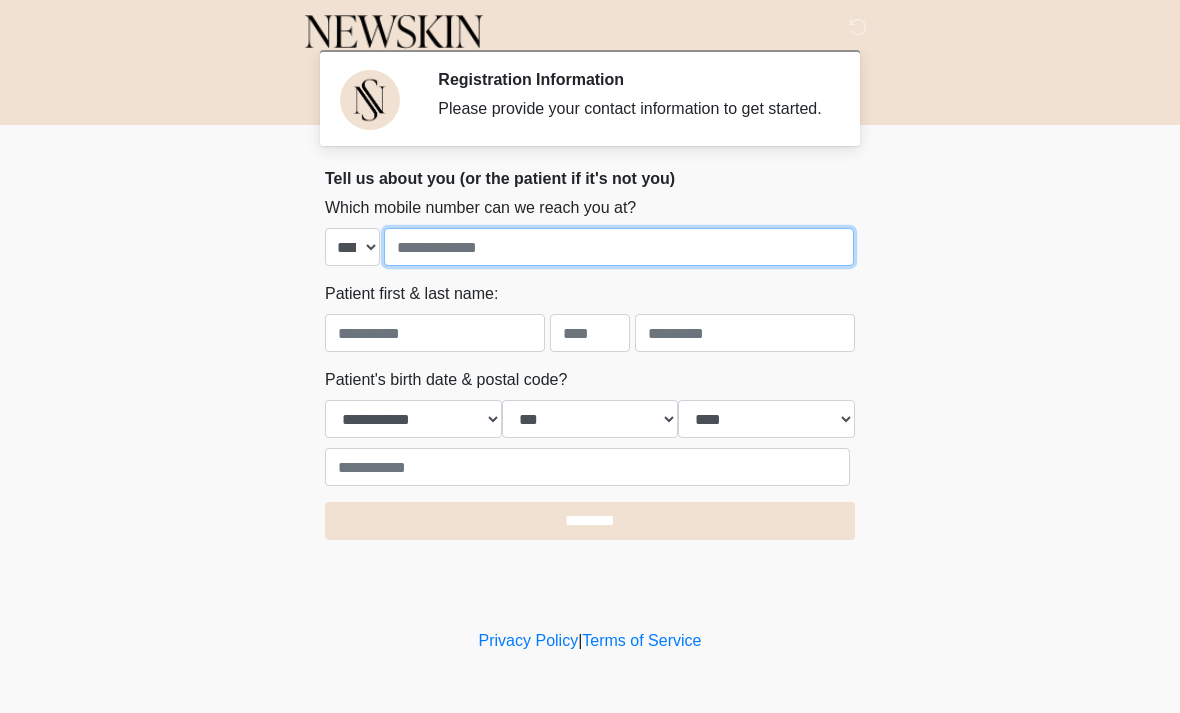 click at bounding box center [619, 247] 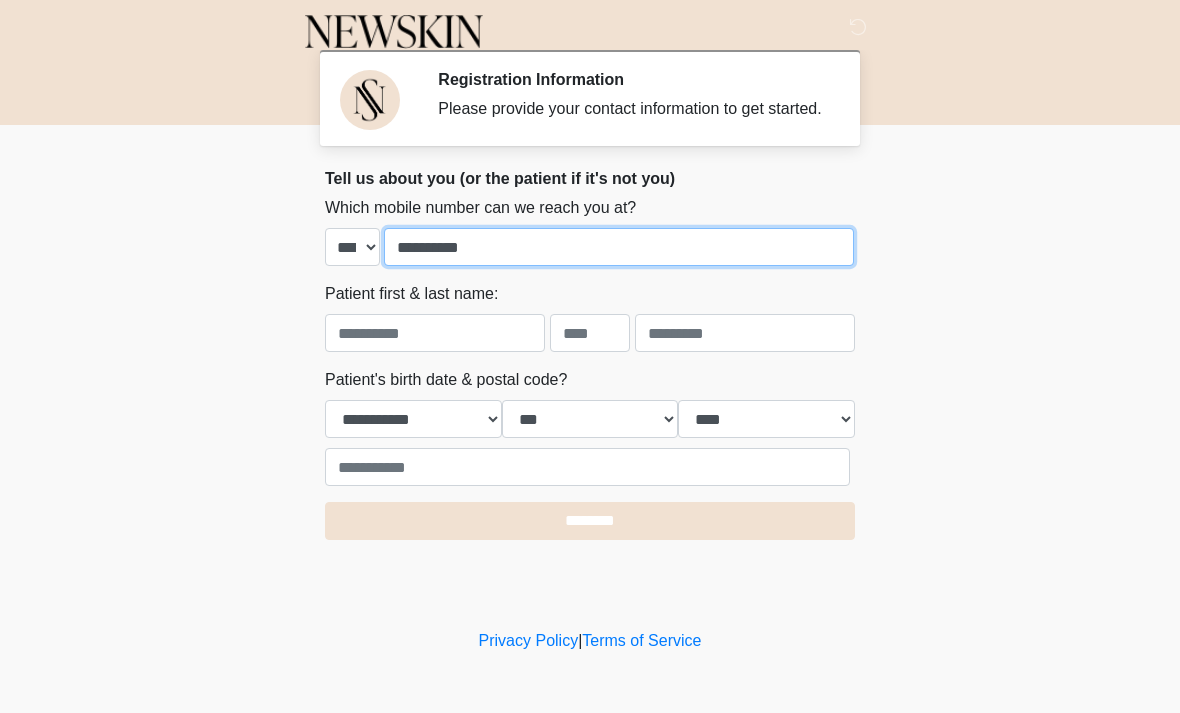 type on "**********" 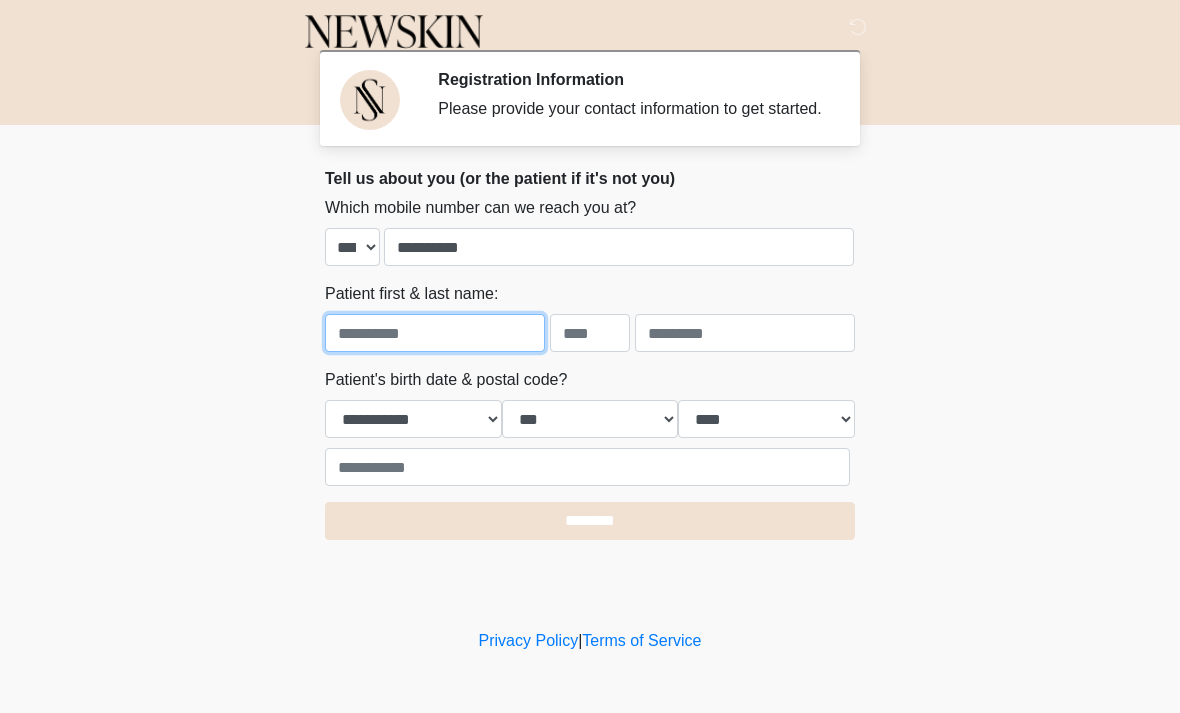 click at bounding box center (435, 333) 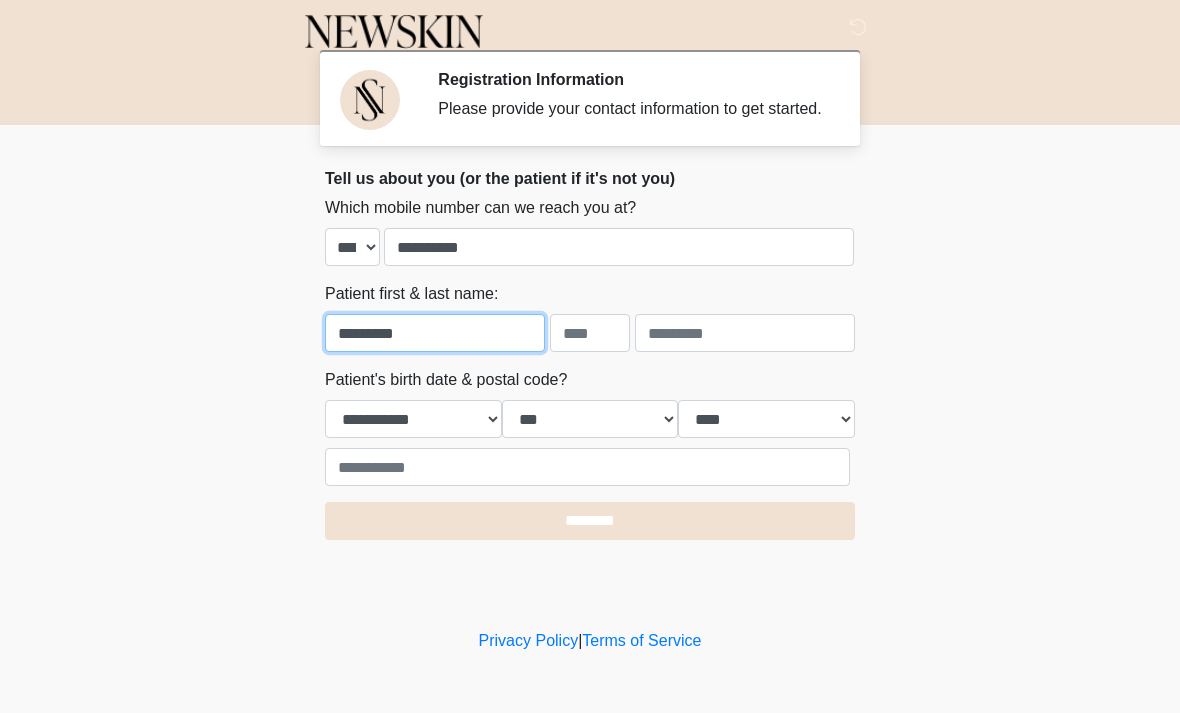 type on "*********" 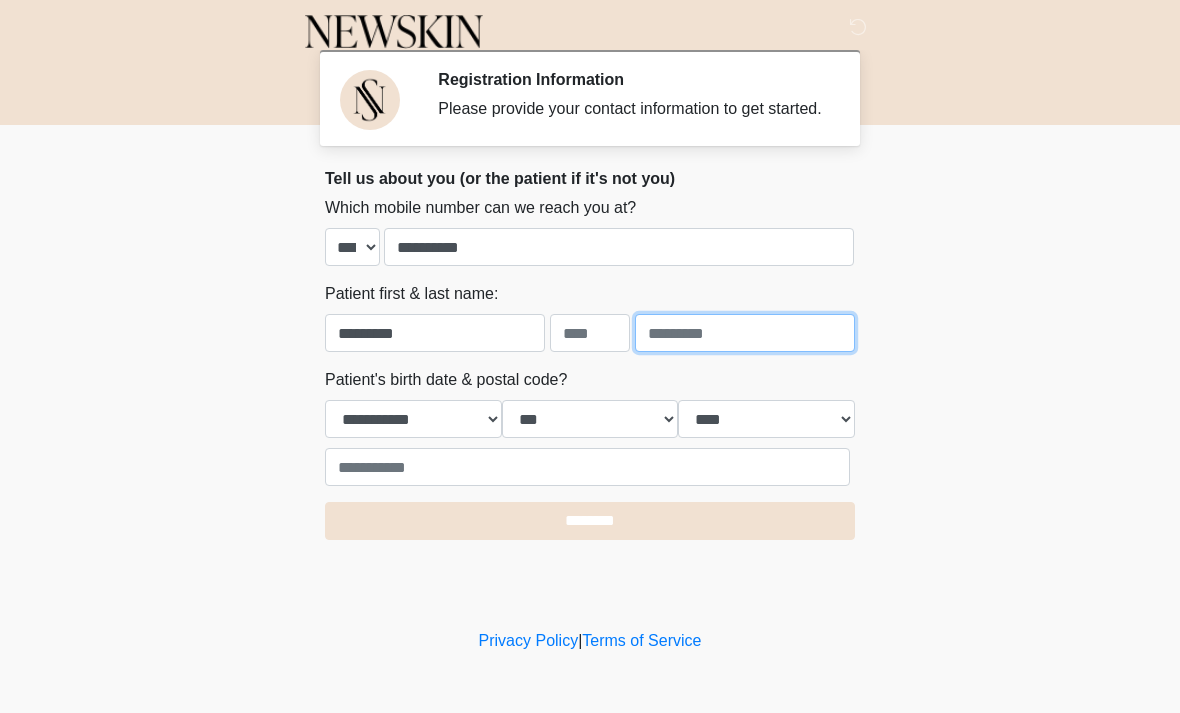 click at bounding box center [745, 333] 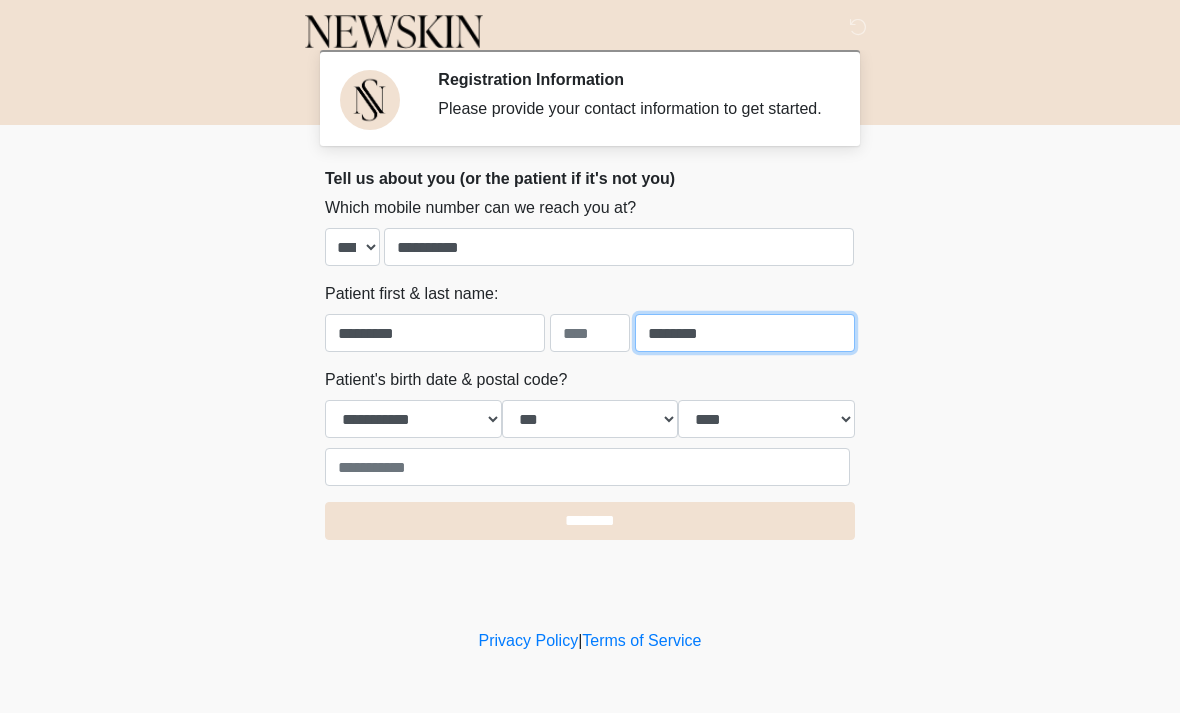 type on "********" 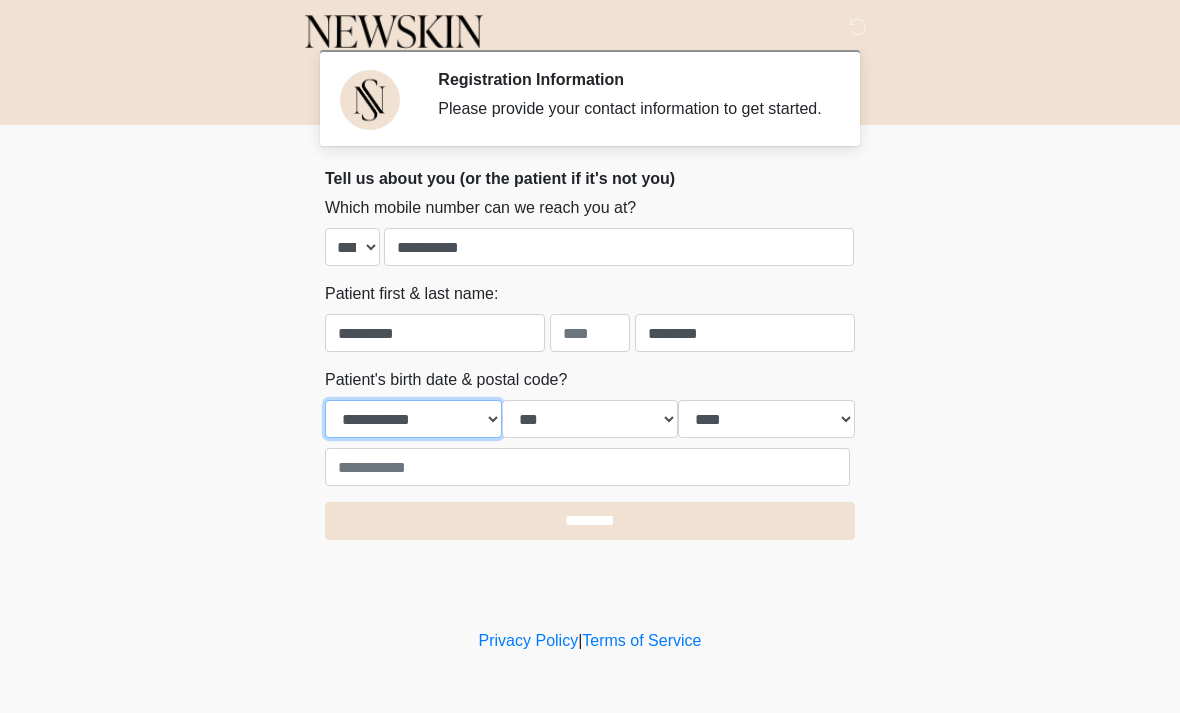click on "**********" at bounding box center (413, 419) 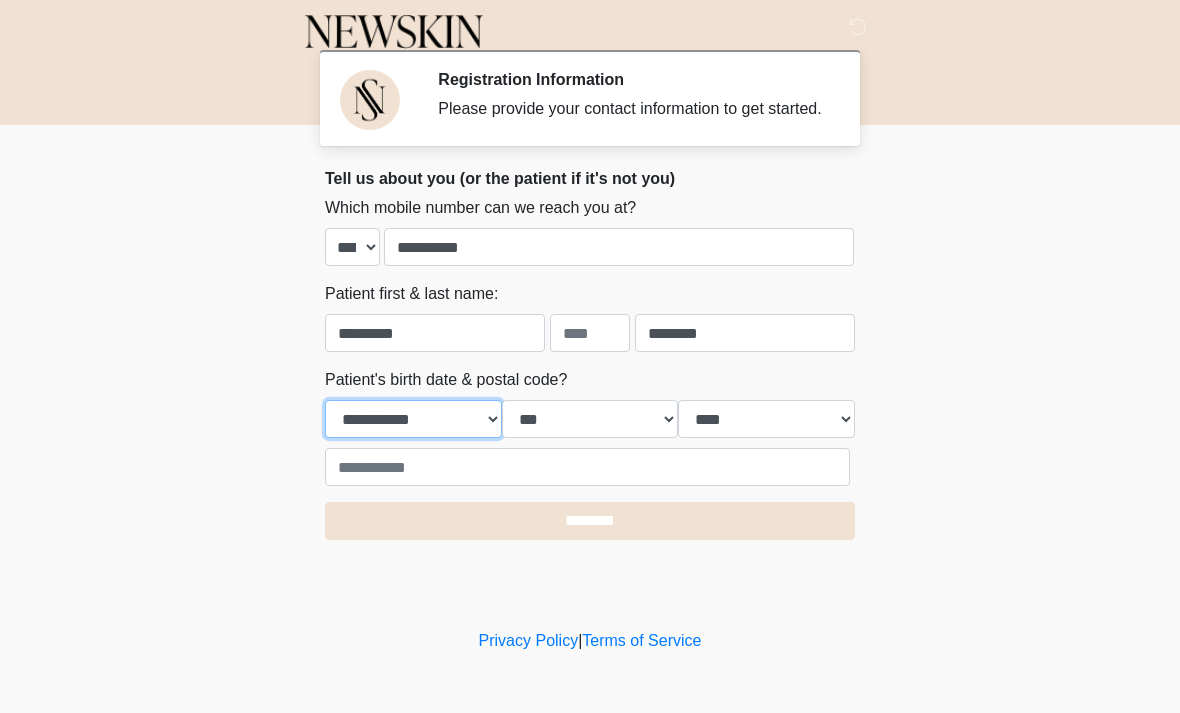 select on "**" 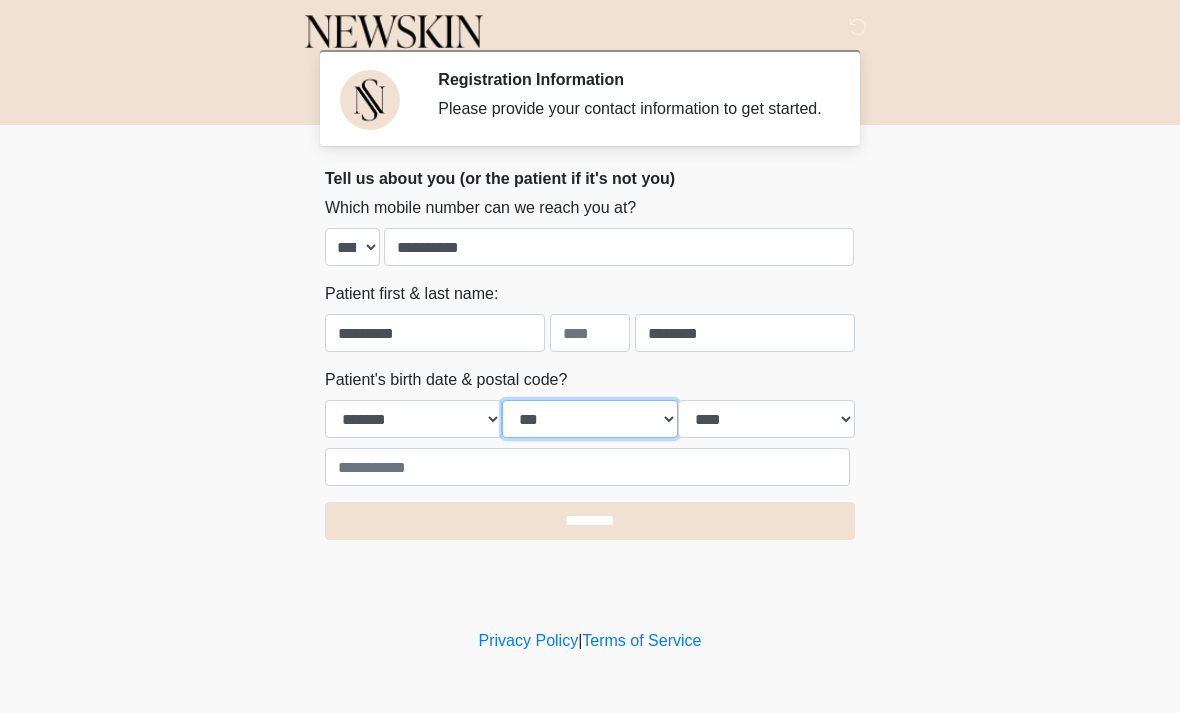 click on "***
*
*
*
*
*
*
*
*
*
**
**
**
**
**
**
**
**
**
**
**
**
**
**
**
**
**
**
**
**
**
**" at bounding box center [590, 419] 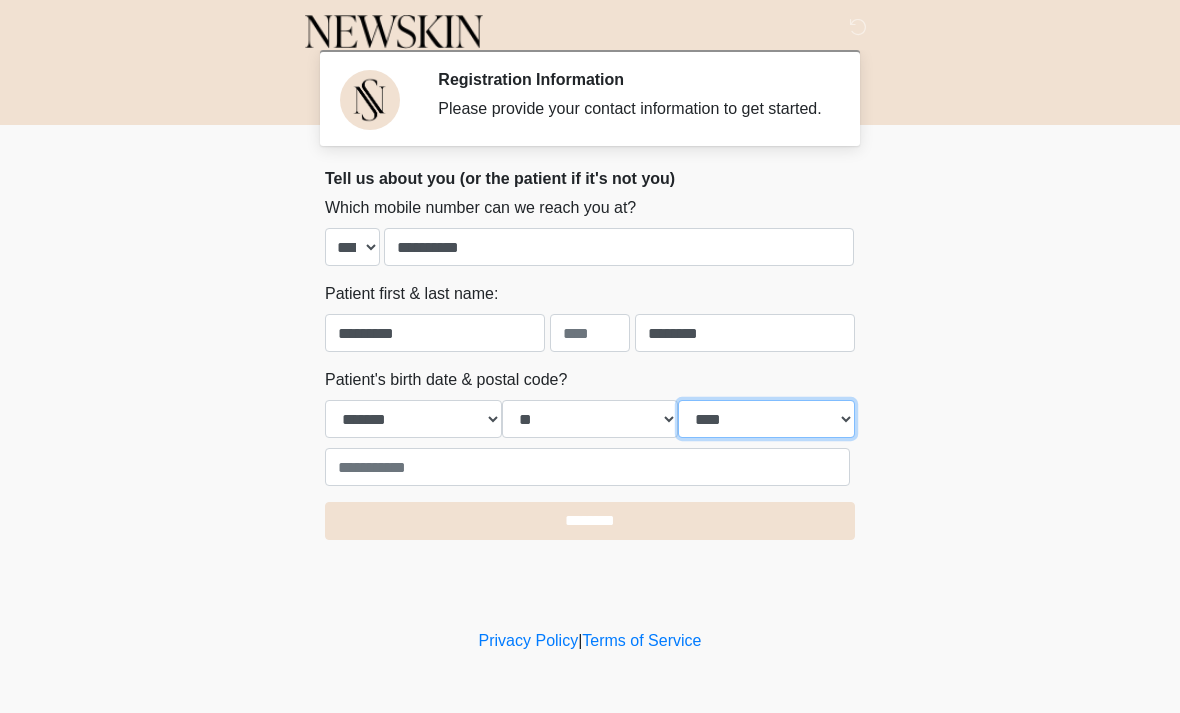 click on "****
****
****
****
****
****
****
****
****
****
****
****
****
****
****
****
****
****
****
****
****
****
****
****
****
****
****
****
****
****
****
****
****
****
****
****
****
****
****
****
****
****
****
****
****
****
****
****
****
****
****
****
****
****
****
****
****
****
****
****
****
****
****
****
****
****
****
****
****
****
****
****
****
****
****
****
****
****
****
****
****
****
****
****
****
****
****
****
****
****
****
****
****
****
****
****
****
****
****
****
****
****" at bounding box center (766, 419) 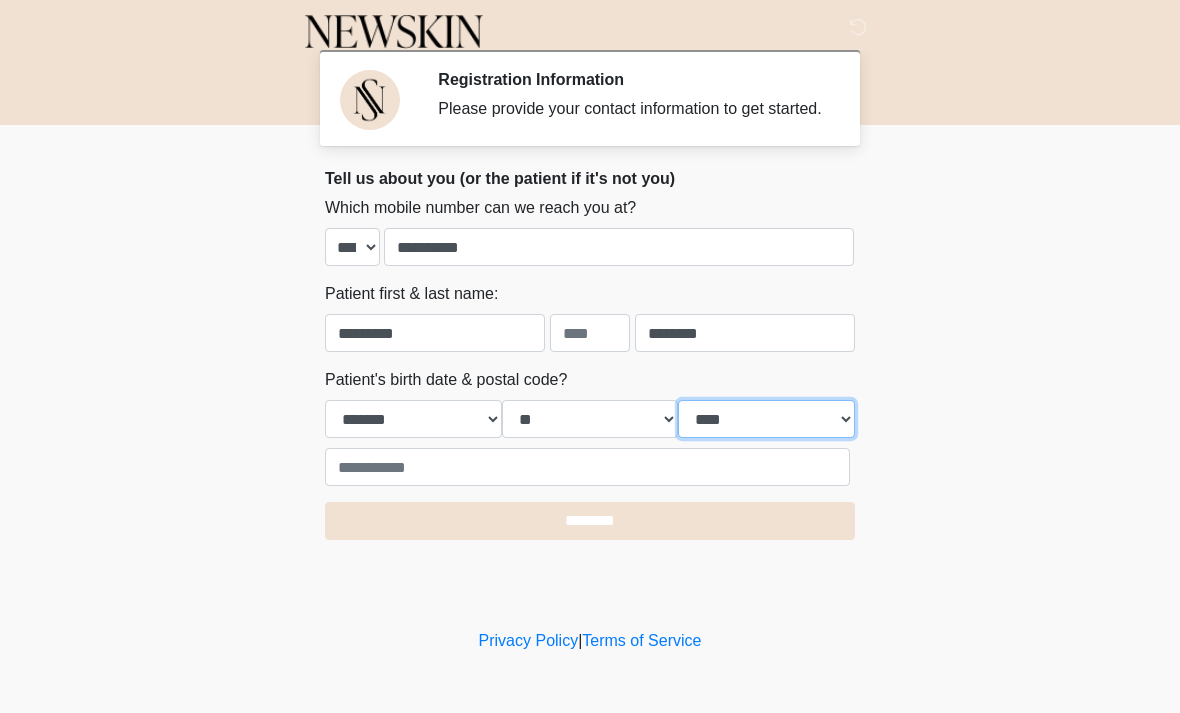 click on "****
****
****
****
****
****
****
****
****
****
****
****
****
****
****
****
****
****
****
****
****
****
****
****
****
****
****
****
****
****
****
****
****
****
****
****
****
****
****
****
****
****
****
****
****
****
****
****
****
****
****
****
****
****
****
****
****
****
****
****
****
****
****
****
****
****
****
****
****
****
****
****
****
****
****
****
****
****
****
****
****
****
****
****
****
****
****
****
****
****
****
****
****
****
****
****
****
****
****
****
****
****" at bounding box center (766, 419) 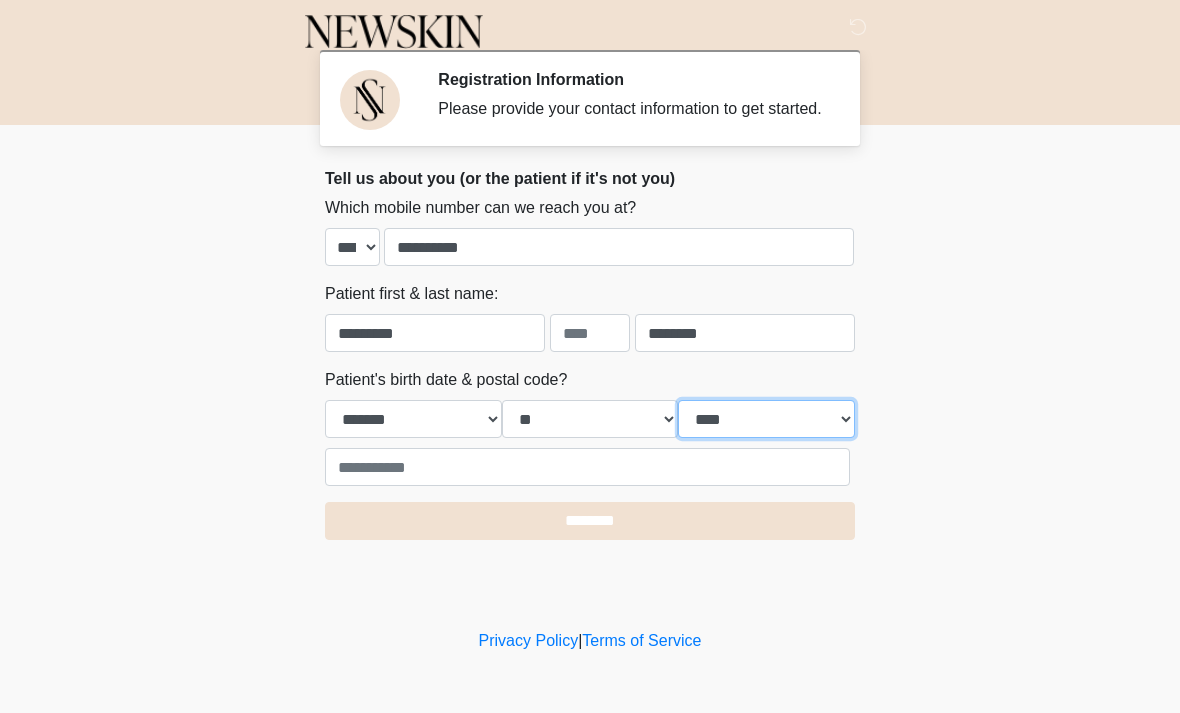click on "****
****
****
****
****
****
****
****
****
****
****
****
****
****
****
****
****
****
****
****
****
****
****
****
****
****
****
****
****
****
****
****
****
****
****
****
****
****
****
****
****
****
****
****
****
****
****
****
****
****
****
****
****
****
****
****
****
****
****
****
****
****
****
****
****
****
****
****
****
****
****
****
****
****
****
****
****
****
****
****
****
****
****
****
****
****
****
****
****
****
****
****
****
****
****
****
****
****
****
****
****
****" at bounding box center (766, 419) 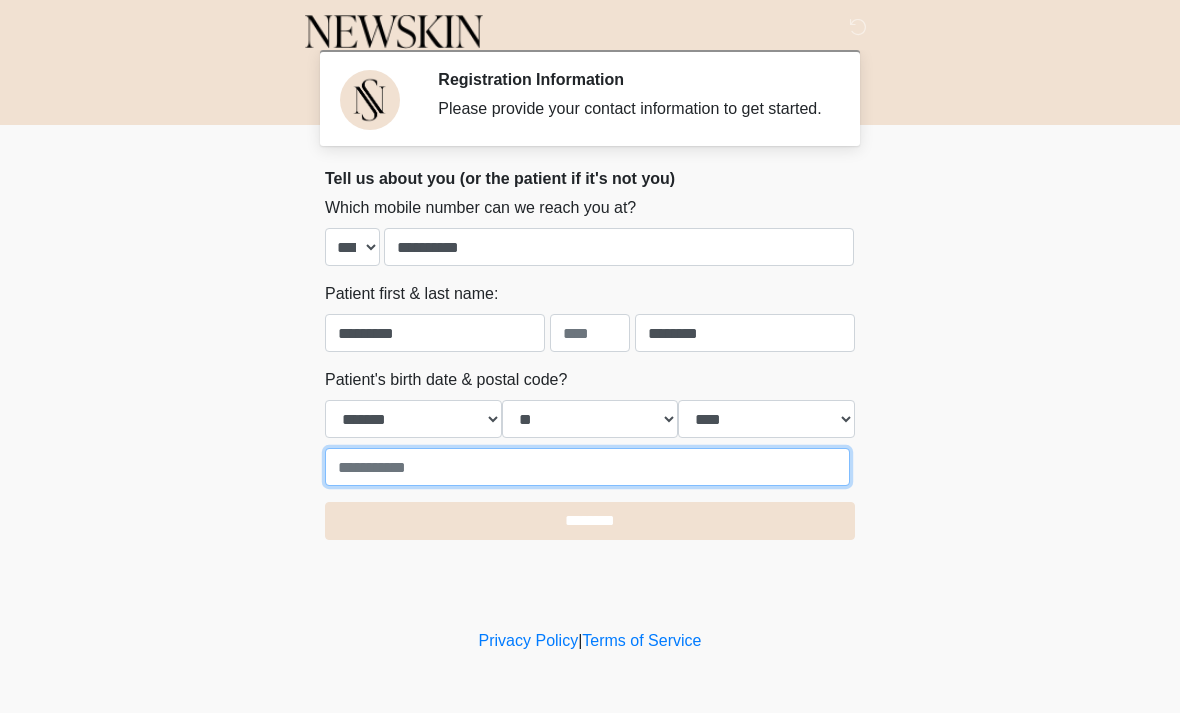 click at bounding box center (587, 467) 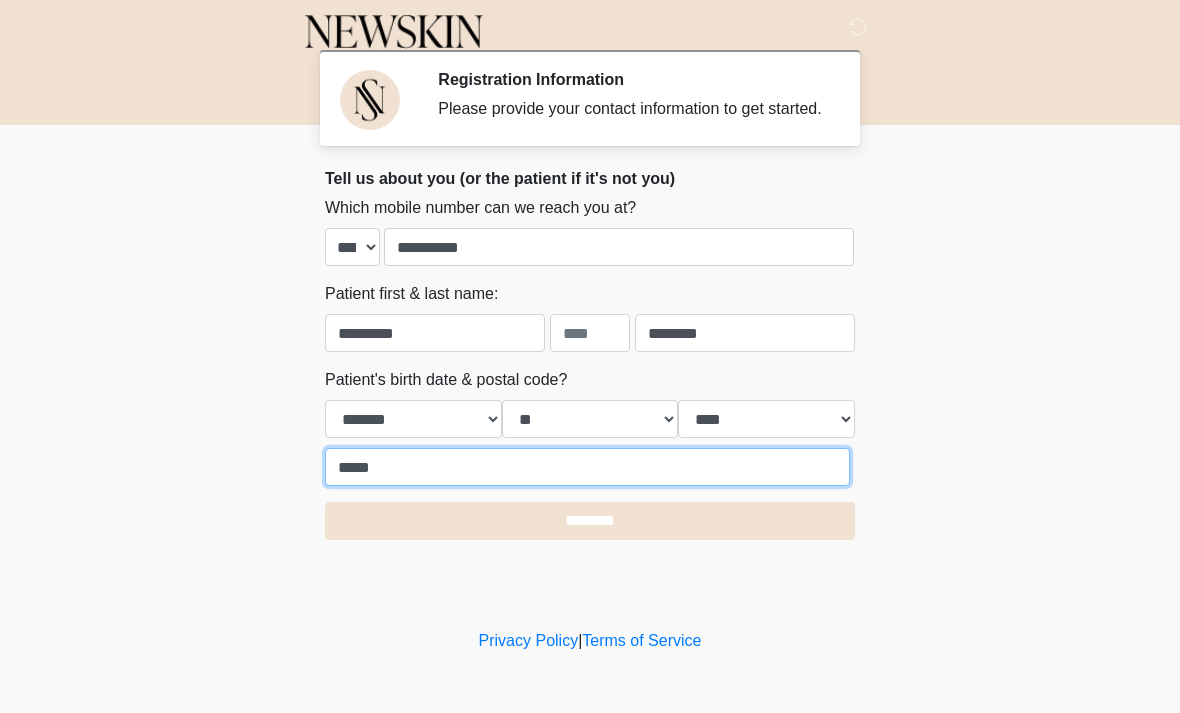 type on "*****" 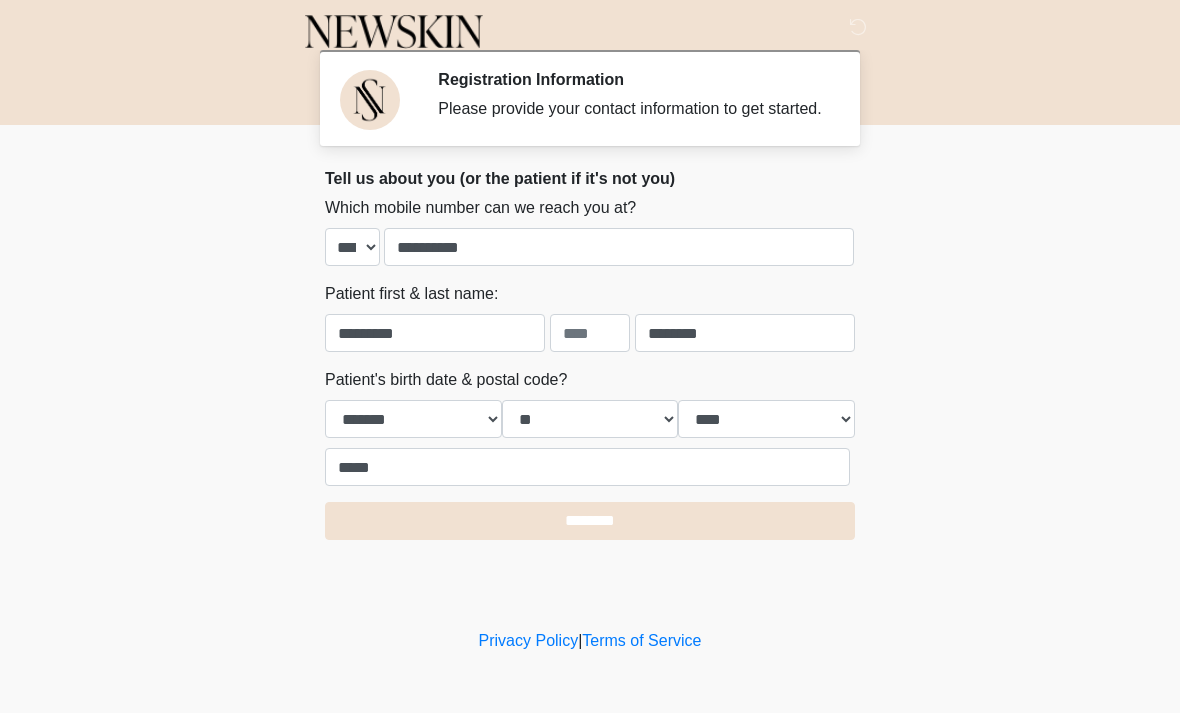 click on "‎ ‎ ‎
Registration Information
Please provide your contact information to get started.
Please connect to Wi-Fi now   Provide us with your contact info  Answer some questions about your medical history  Complete a video call with one of our providers
This is the beginning of your  virtual Good Faith Exam .  ﻿﻿﻿﻿﻿﻿﻿﻿ This step is necessary to provide official medical clearance and documentation for your upcoming treatment(s).   ﻿﻿﻿﻿﻿﻿To begin, ﻿﻿﻿﻿﻿﻿ press the continue button below and answer all questions with honesty.
Continue
Please be sure your device is connected to a Wi-Fi Network for quicker service.  .
Continue" at bounding box center (590, 356) 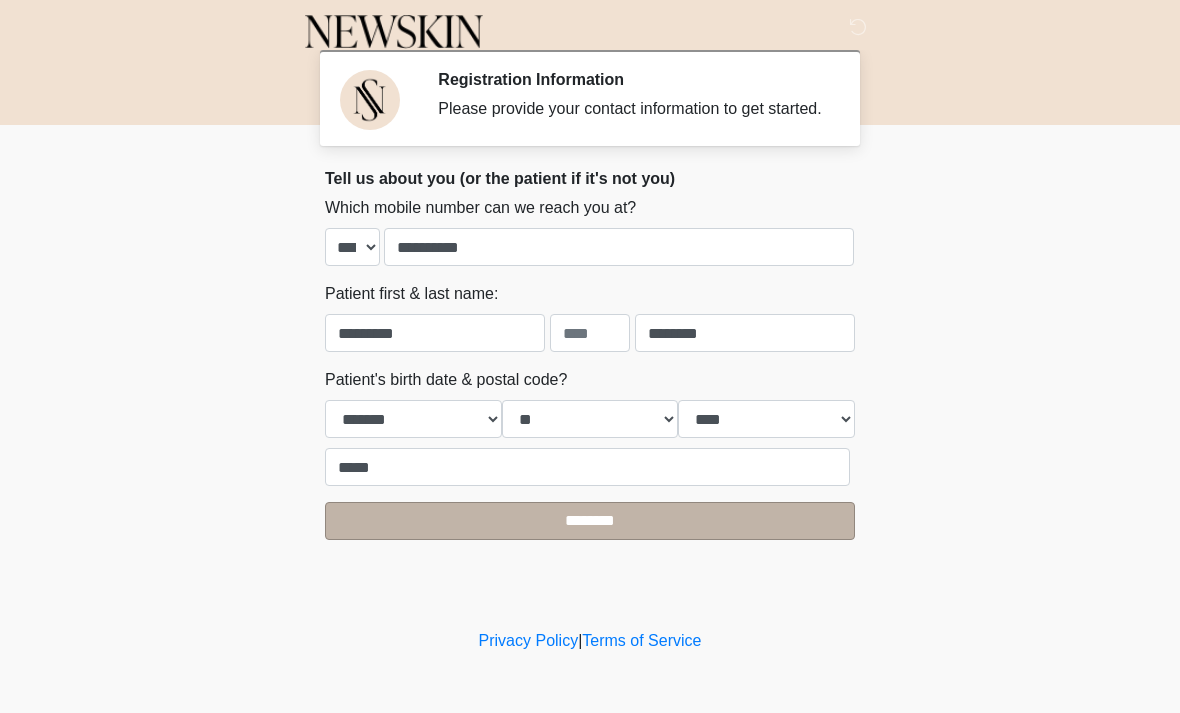 click on "********" at bounding box center (590, 521) 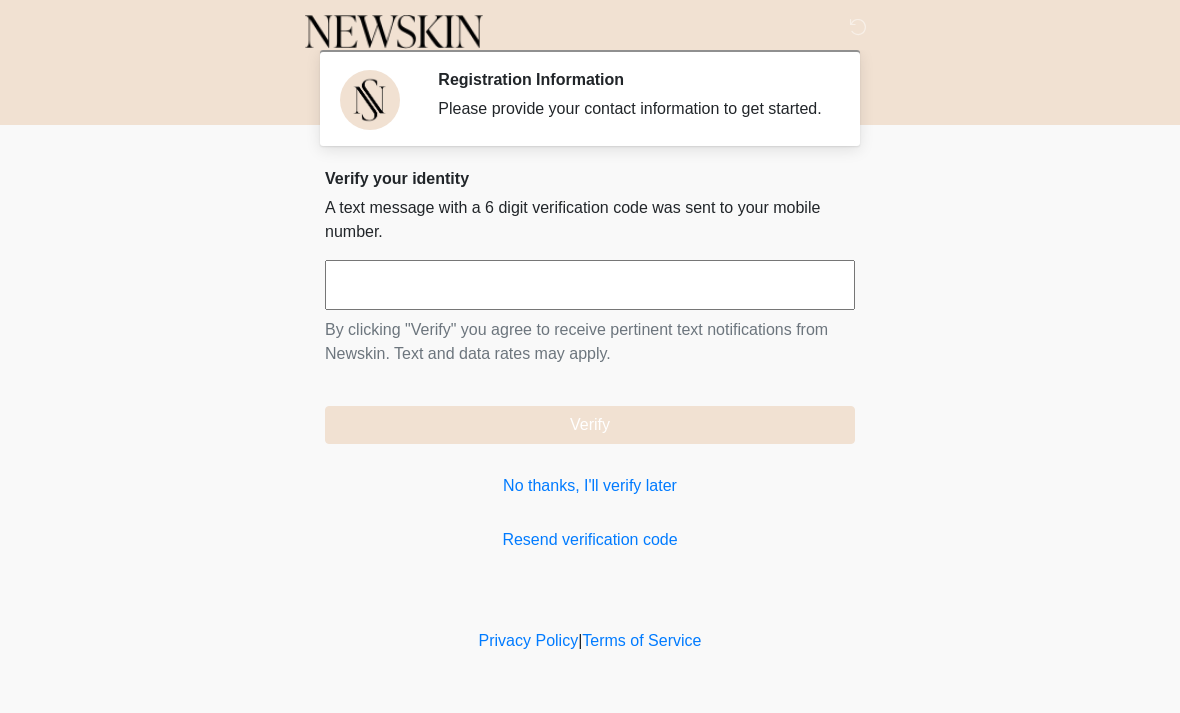 click on "By clicking "Verify" you agree to receive pertinent text
notifications from Newskin. Text and
data rates may apply." at bounding box center [590, 342] 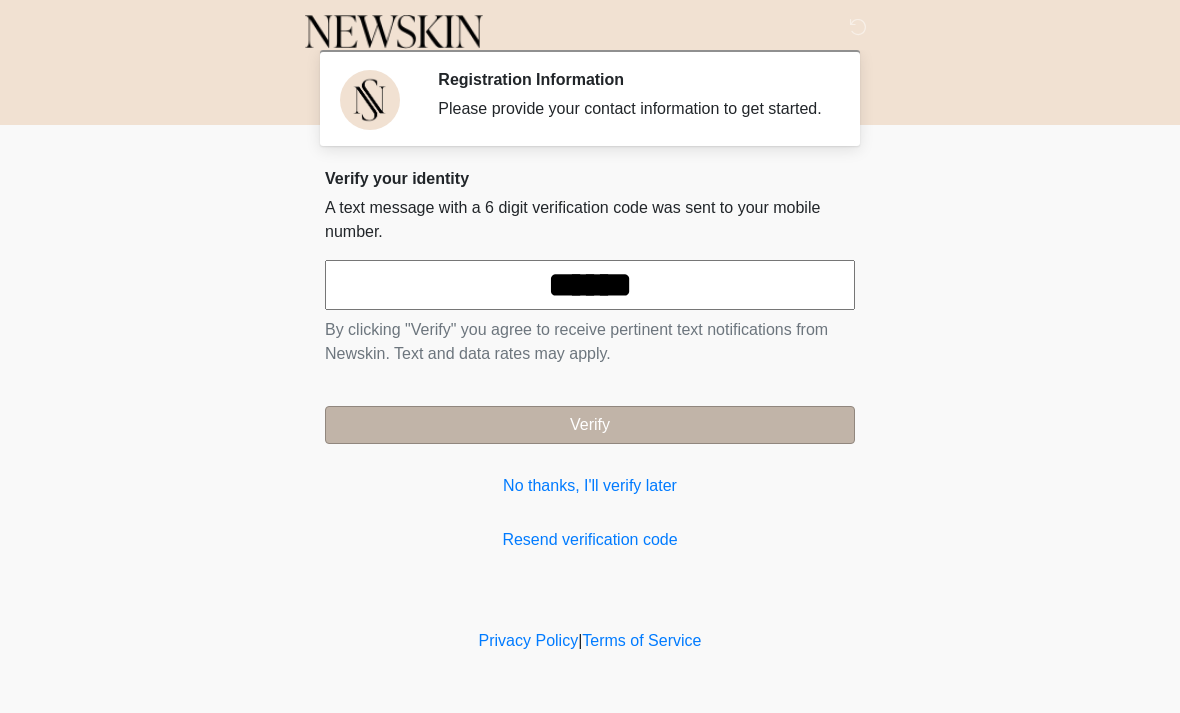 type on "******" 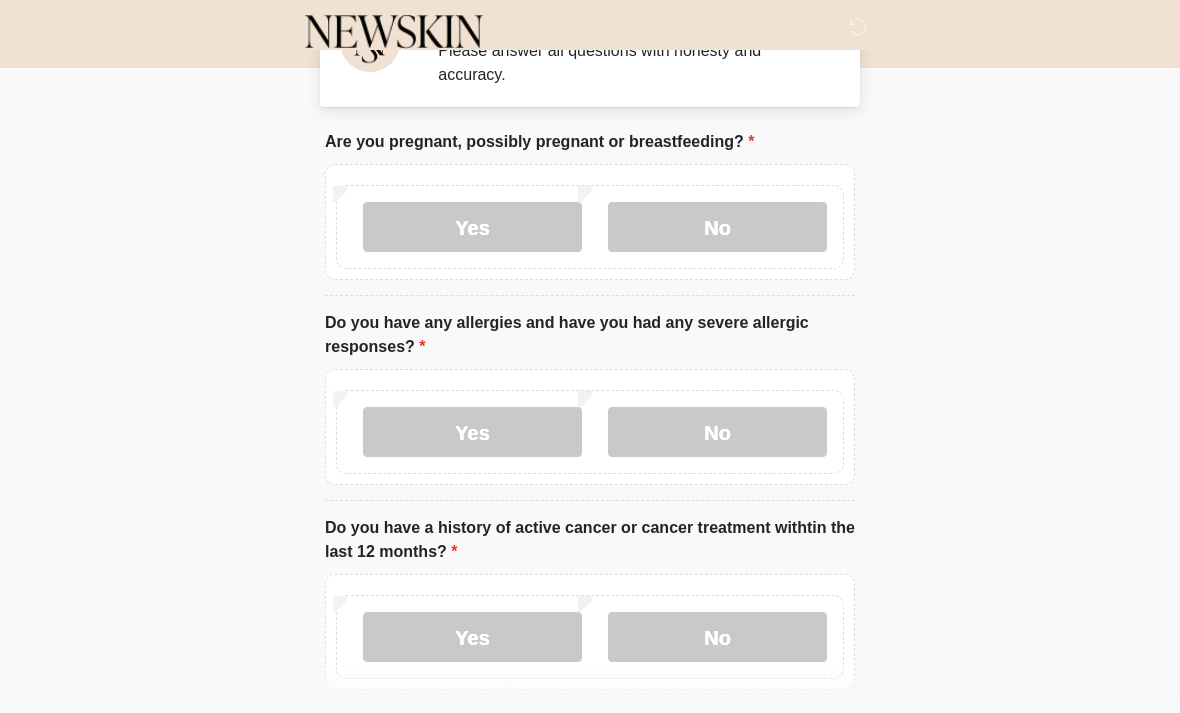 scroll, scrollTop: 59, scrollLeft: 0, axis: vertical 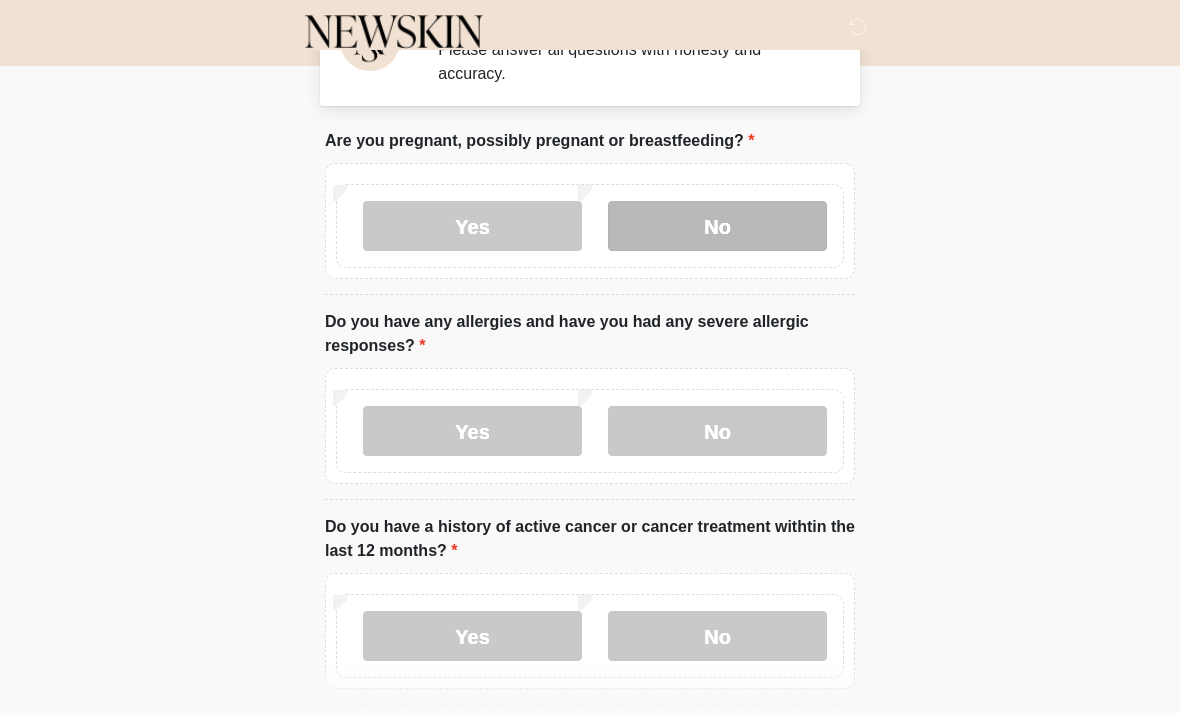 click on "No" at bounding box center [717, 226] 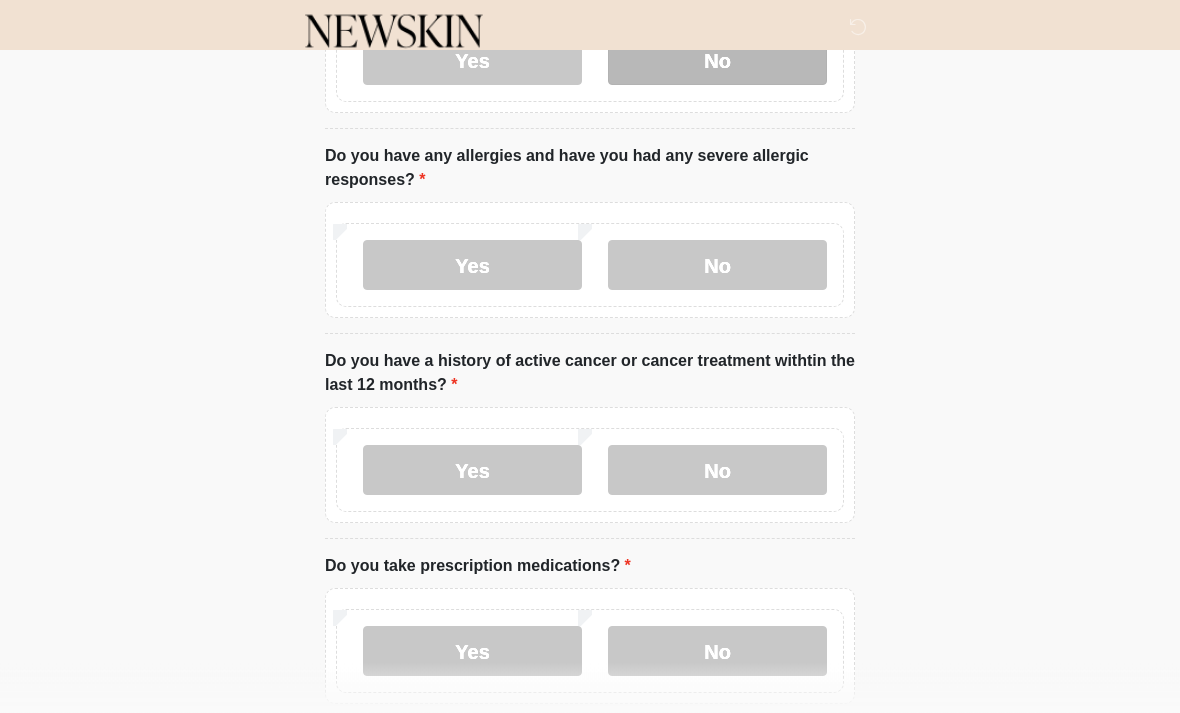 scroll, scrollTop: 225, scrollLeft: 0, axis: vertical 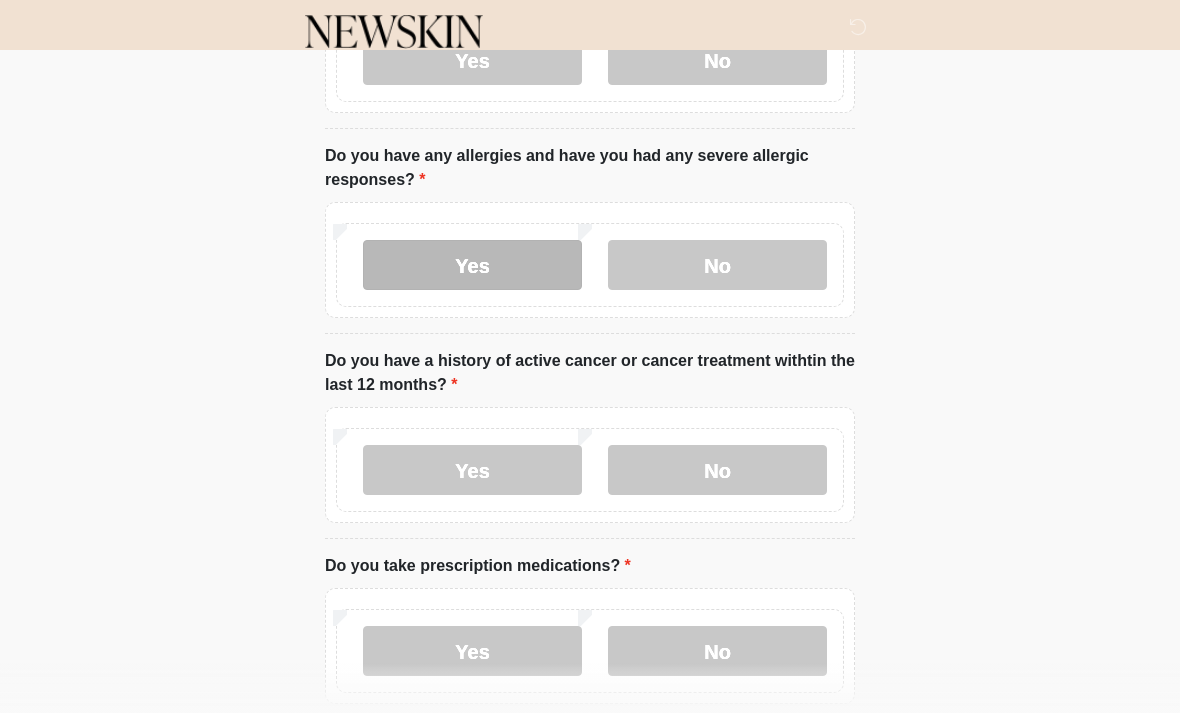 click on "Yes" at bounding box center (472, 265) 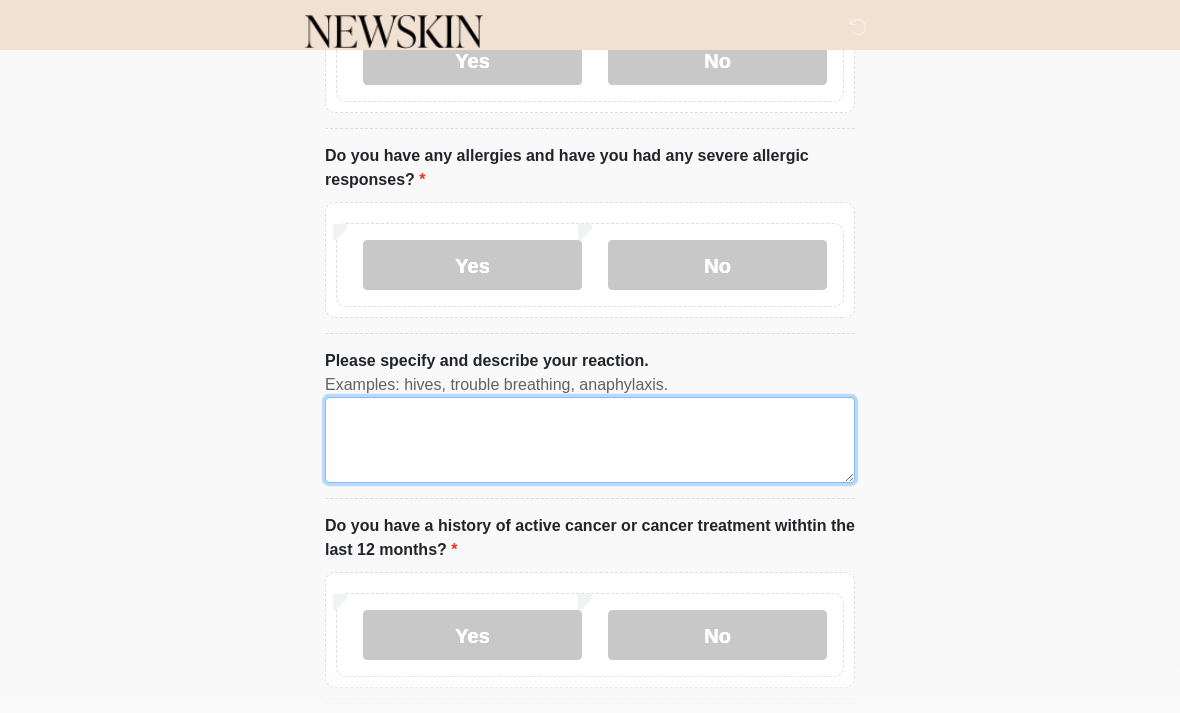 click on "Please specify and describe your reaction." at bounding box center [590, 440] 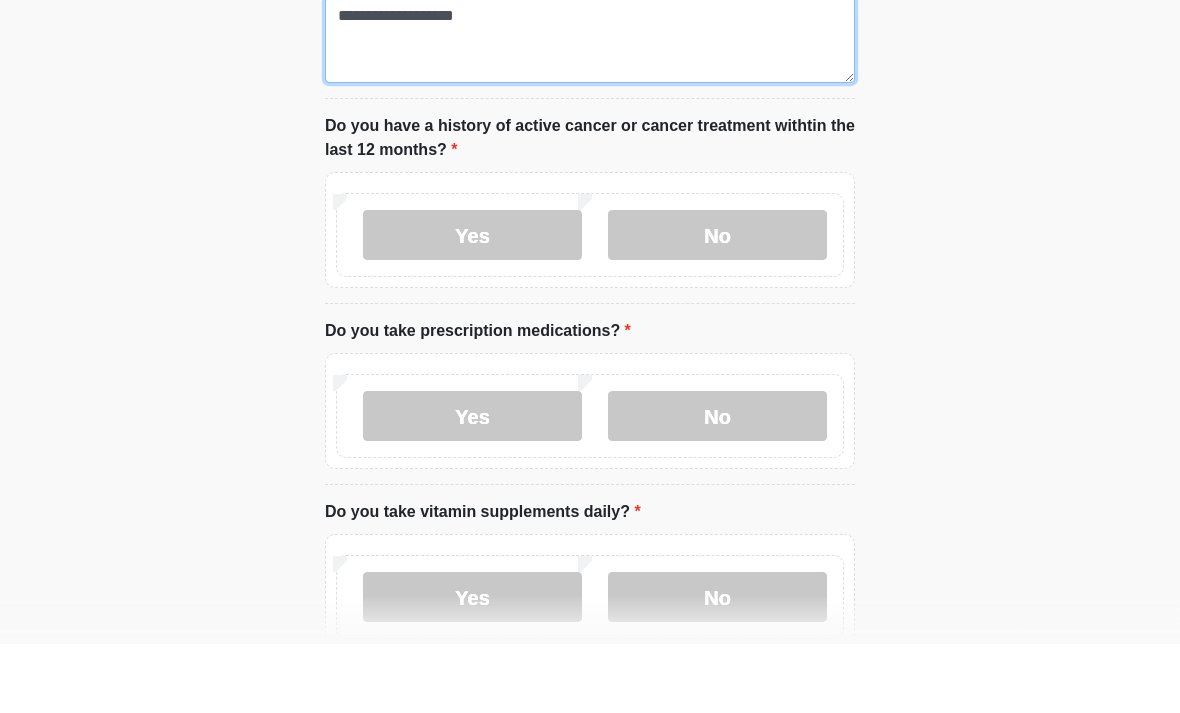 scroll, scrollTop: 559, scrollLeft: 0, axis: vertical 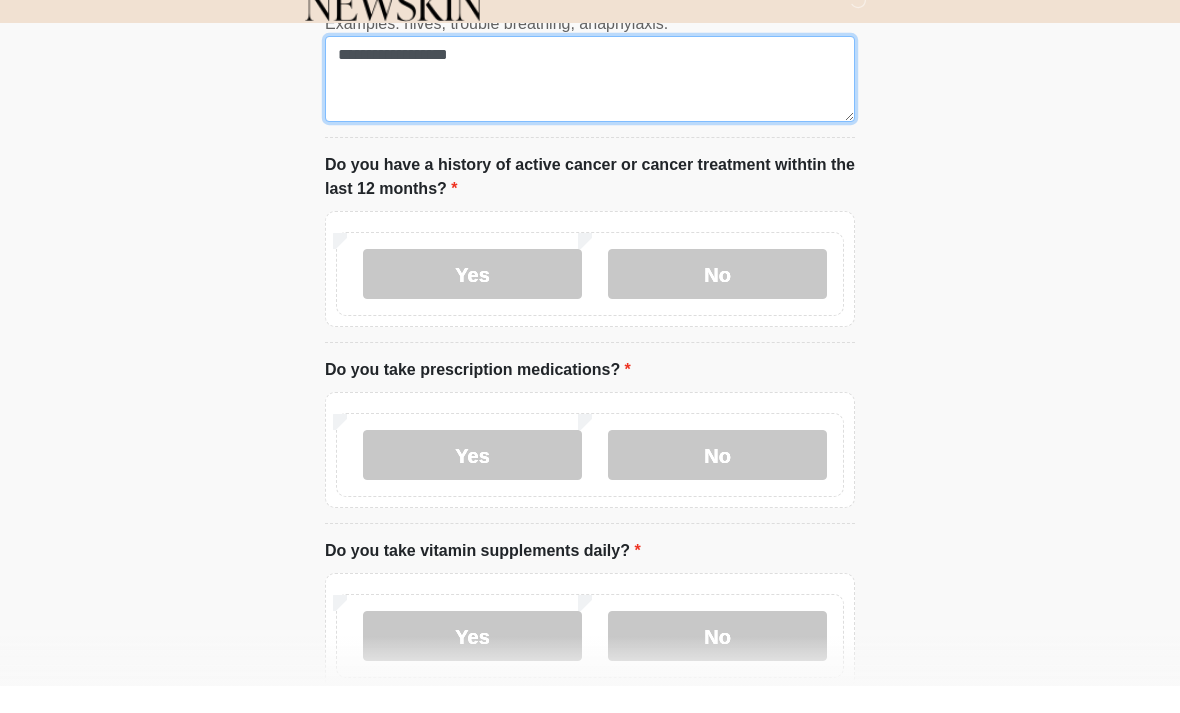 type on "**********" 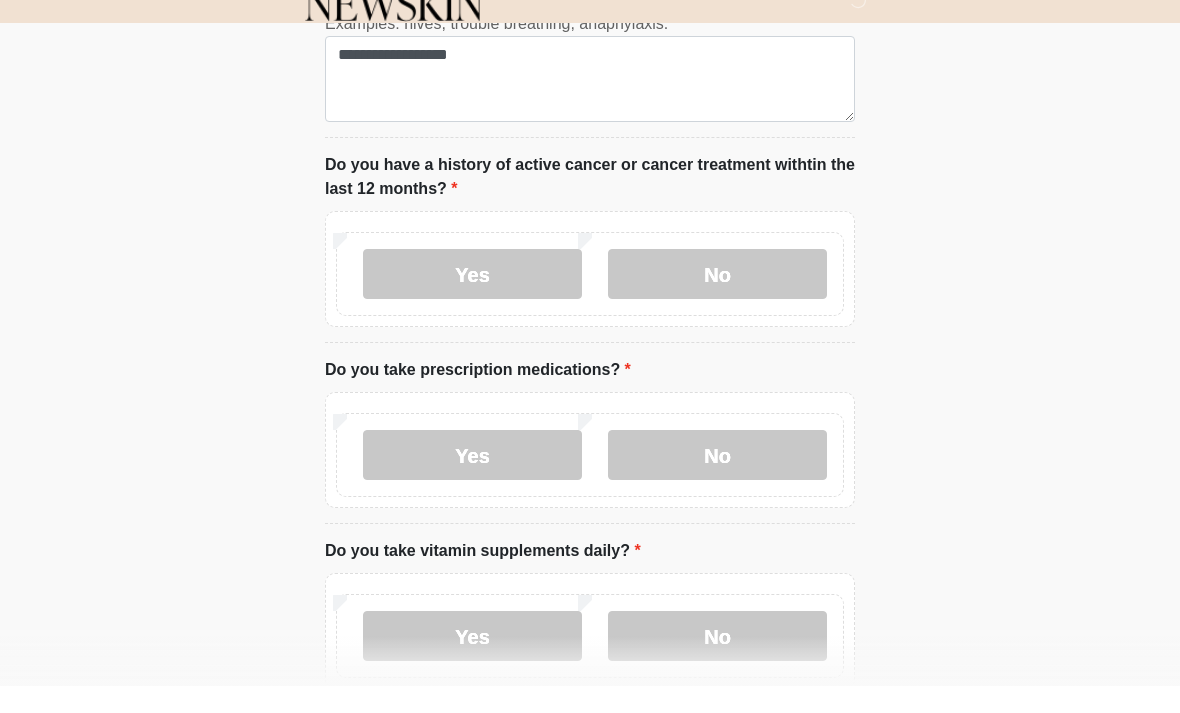 click on "‎ ‎ ‎
Medical History Questions
Please answer all questions with honesty and accuracy.
Please connect to Wi-Fi now   Provide us with your contact info  Answer some questions about your medical history  Complete a video call with one of our providers
This is the beginning of your  virtual Good Faith Exam .  ﻿﻿﻿﻿﻿﻿﻿﻿ This step is necessary to provide official medical clearance and documentation for your upcoming treatment(s).   ﻿﻿﻿﻿﻿﻿To begin, ﻿﻿﻿﻿﻿﻿ press the continue button below and answer all questions with honesty.
Continue
Please be sure your device is connected to a Wi-Fi Network for quicker service.  .
Continue" at bounding box center [590, -203] 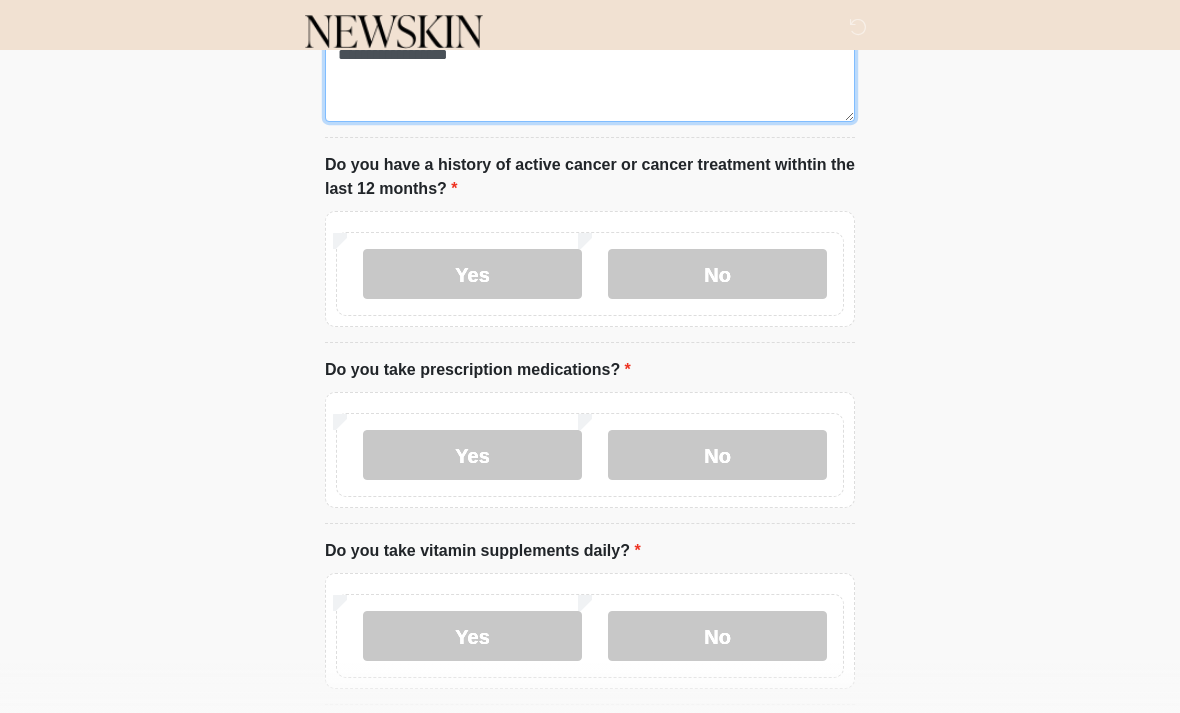 click on "**********" at bounding box center [590, 79] 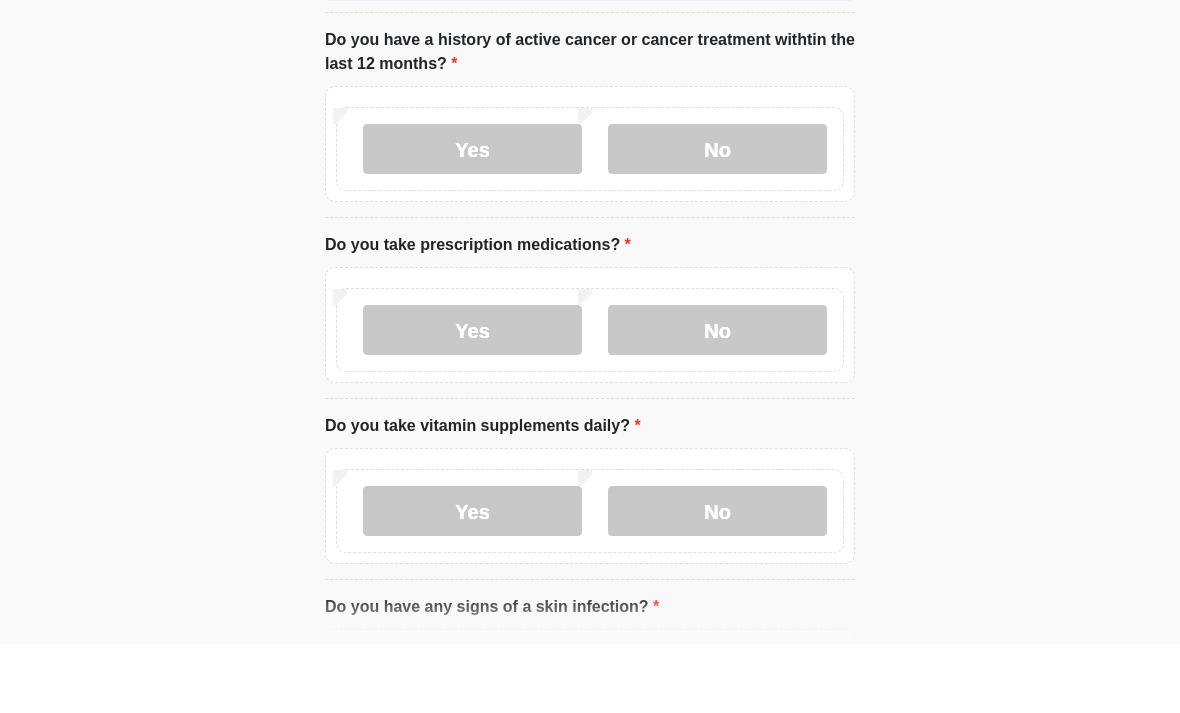 scroll, scrollTop: 657, scrollLeft: 0, axis: vertical 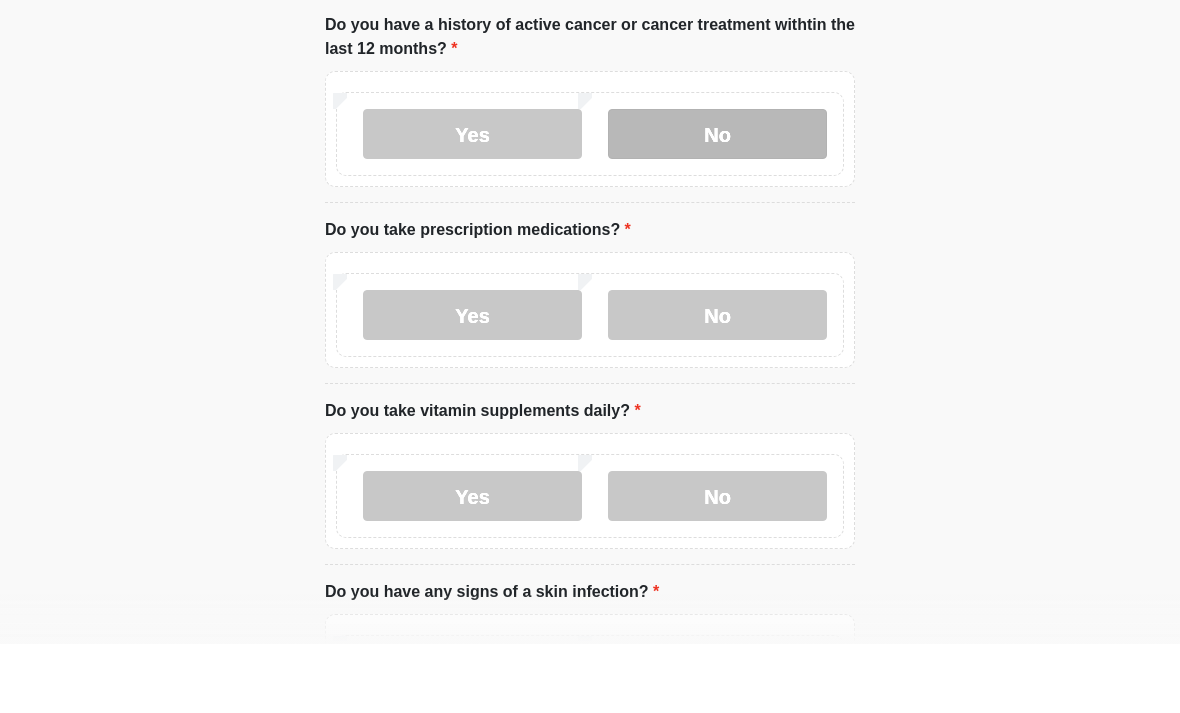 click on "No" at bounding box center (717, 203) 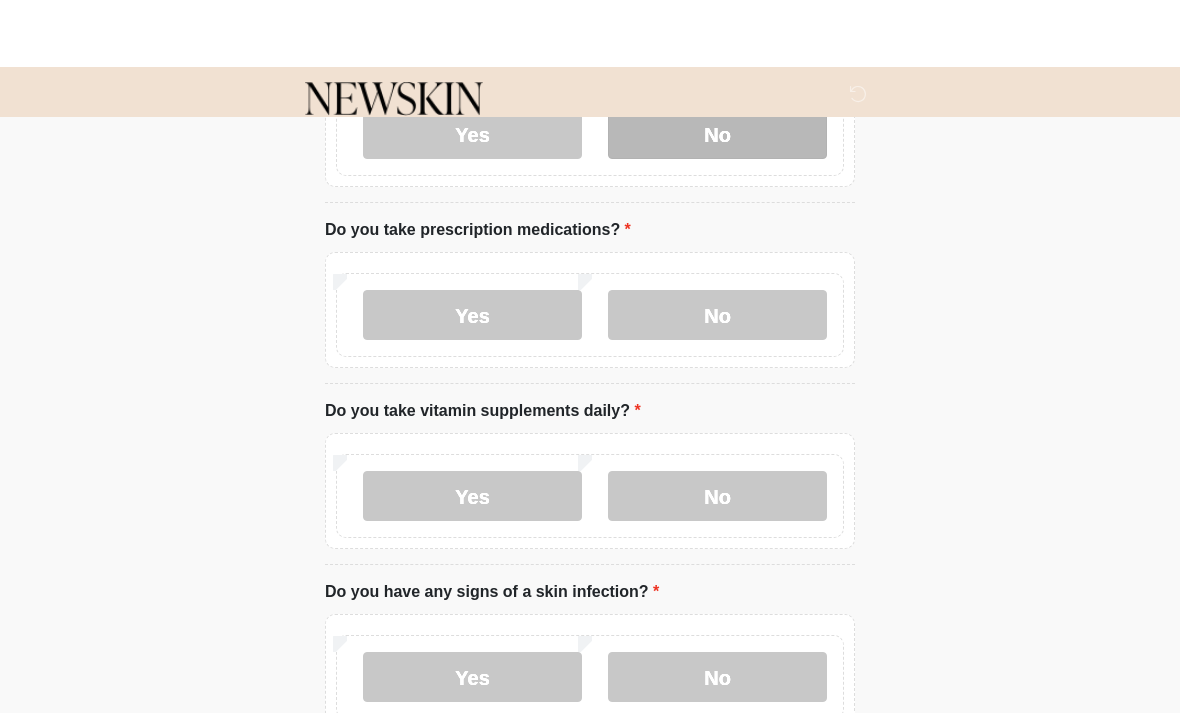 scroll, scrollTop: 795, scrollLeft: 0, axis: vertical 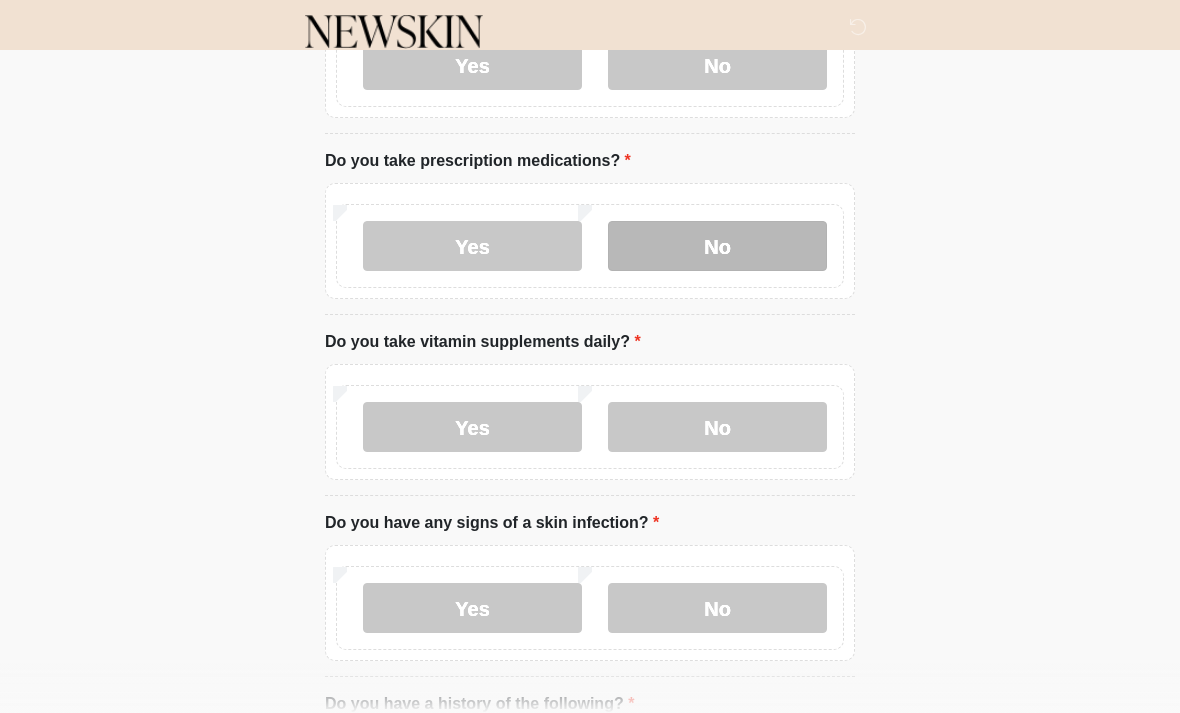 click on "No" at bounding box center (717, 246) 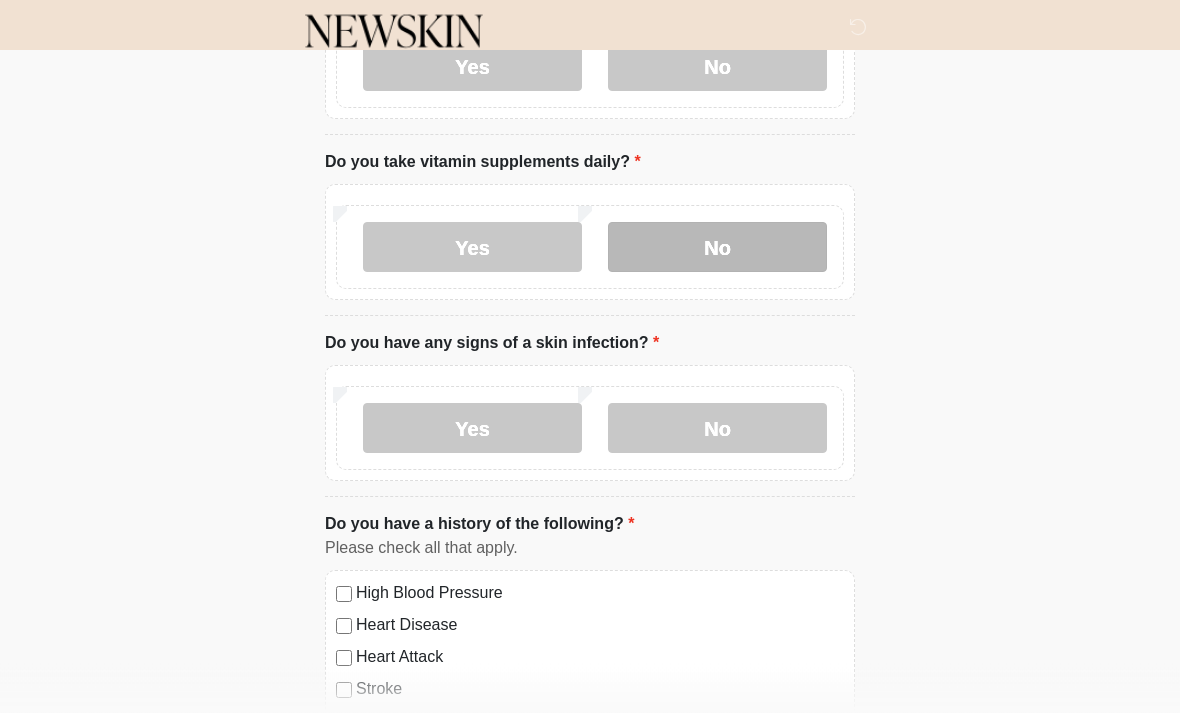 click on "No" at bounding box center (717, 248) 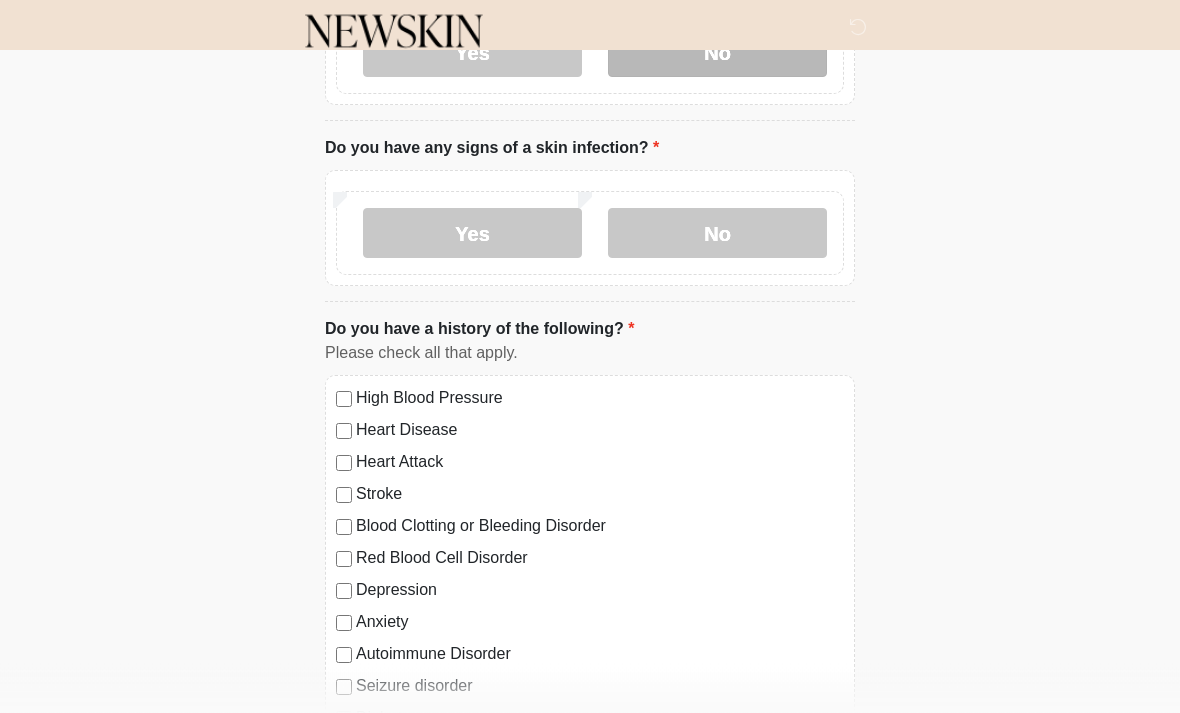 scroll, scrollTop: 1170, scrollLeft: 0, axis: vertical 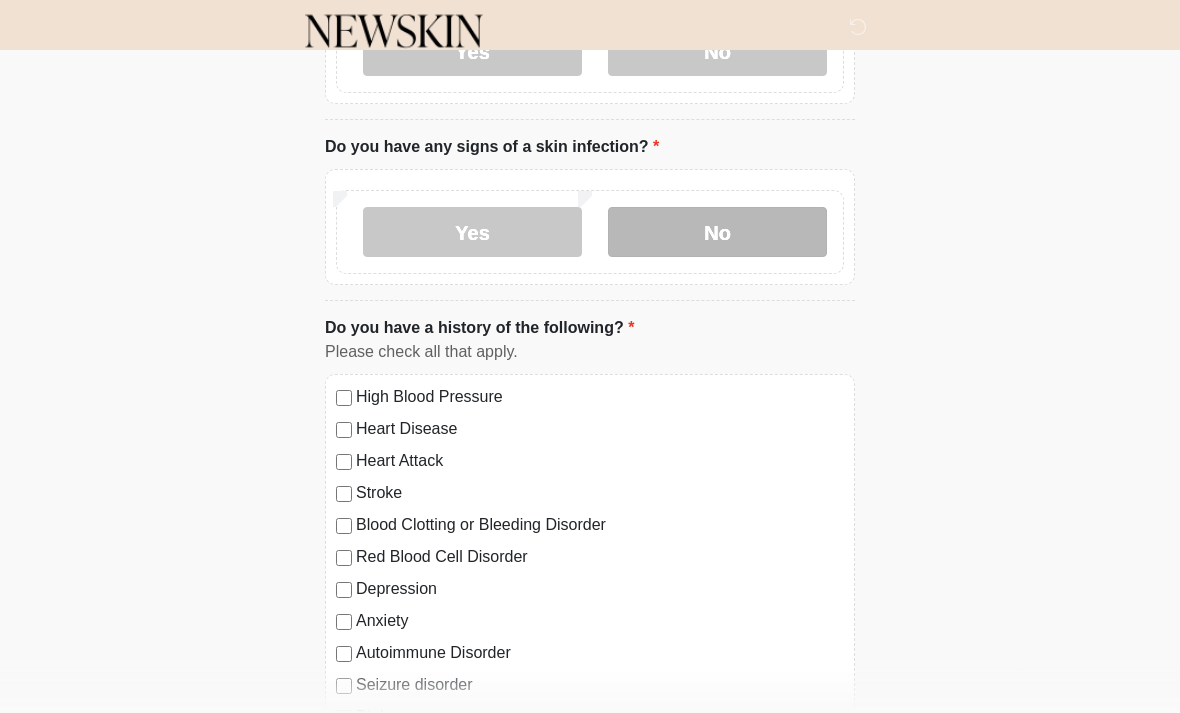 click on "No" at bounding box center [717, 233] 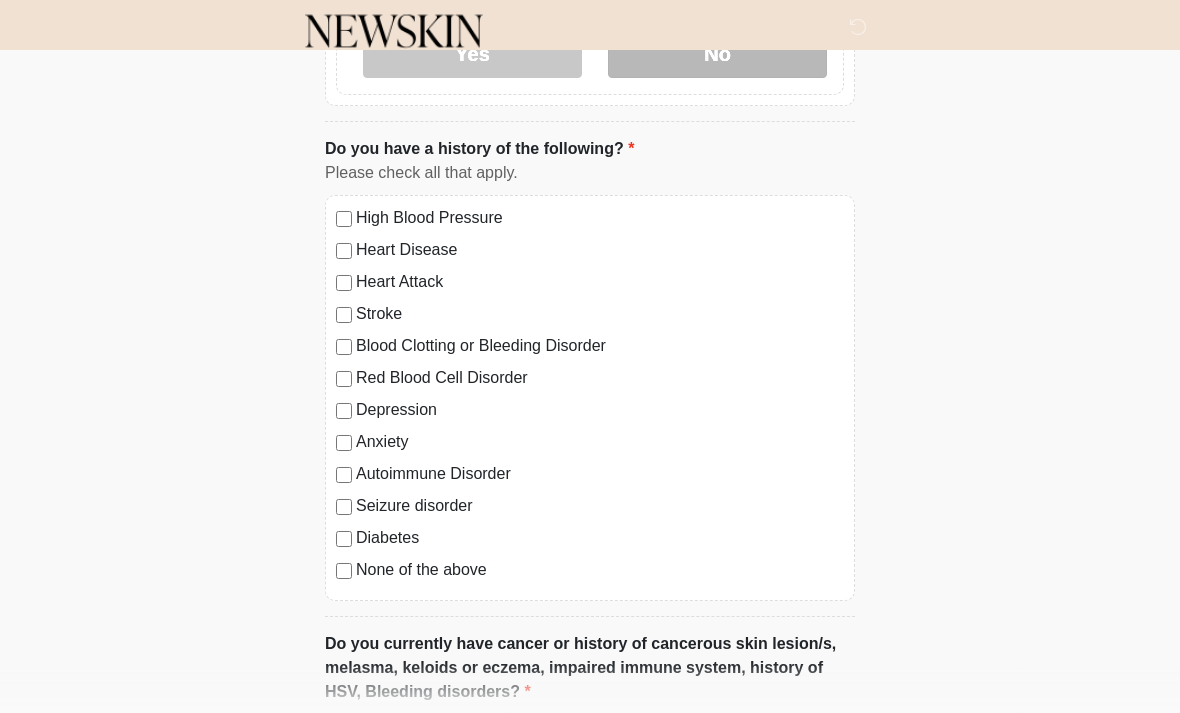 scroll, scrollTop: 1364, scrollLeft: 0, axis: vertical 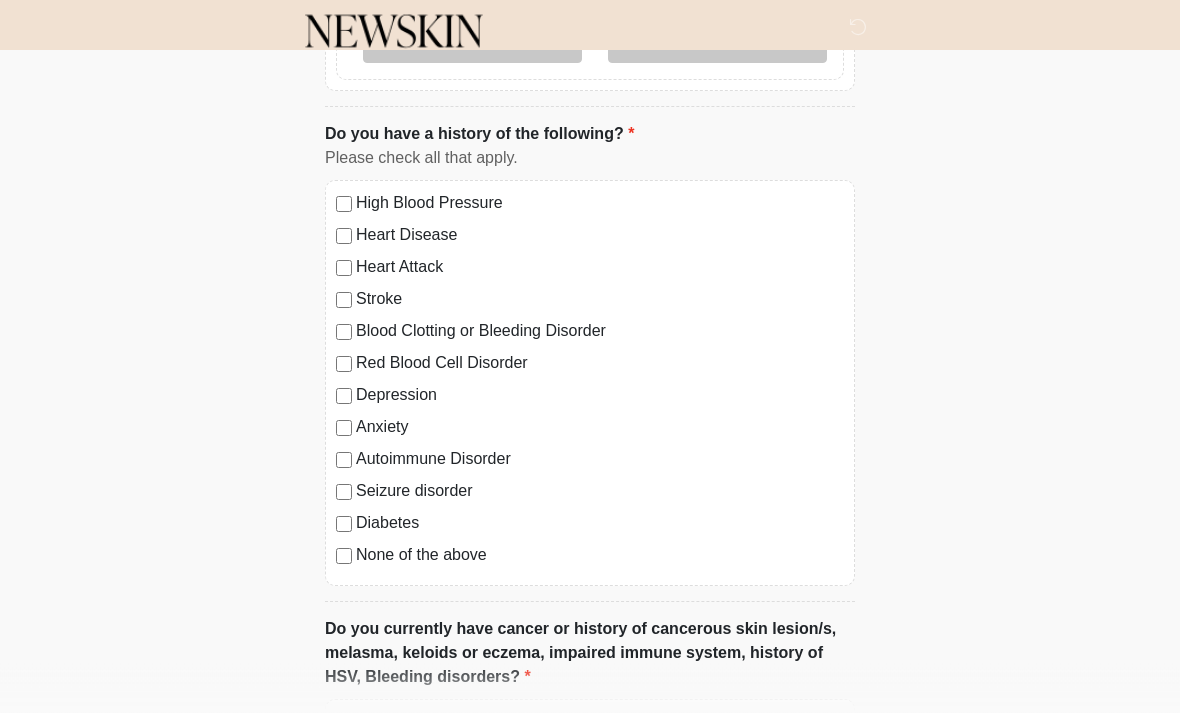 click on "None of the above" at bounding box center [600, 556] 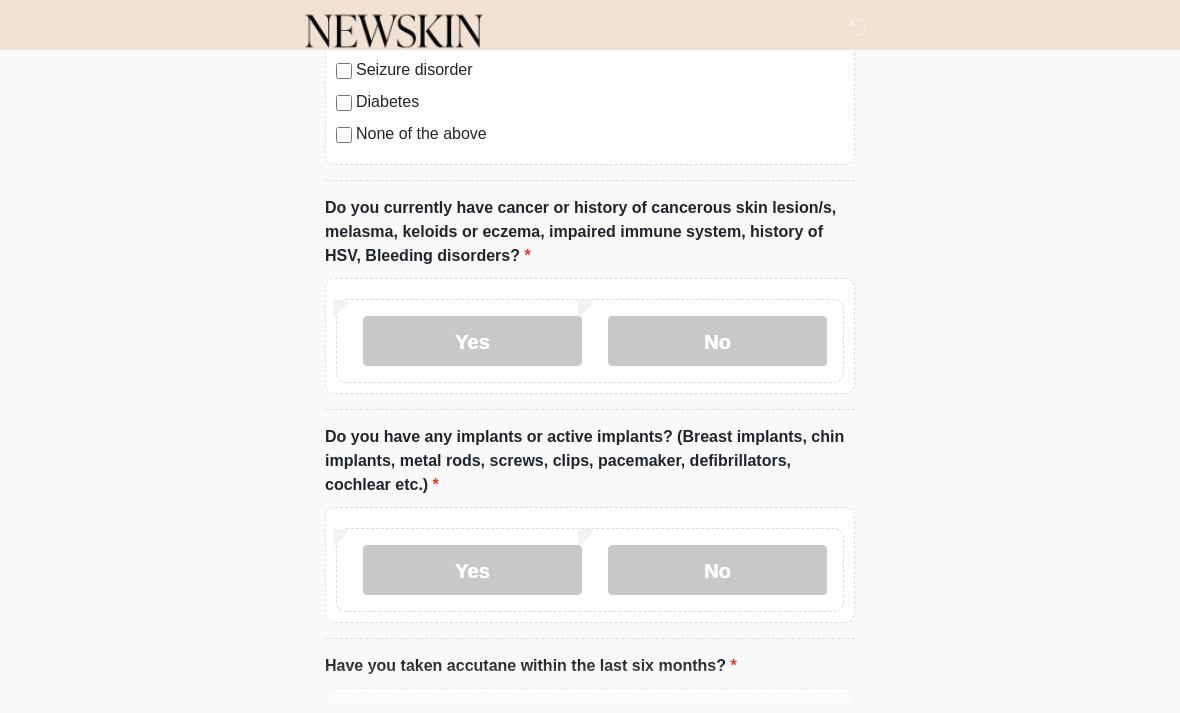 scroll, scrollTop: 1786, scrollLeft: 0, axis: vertical 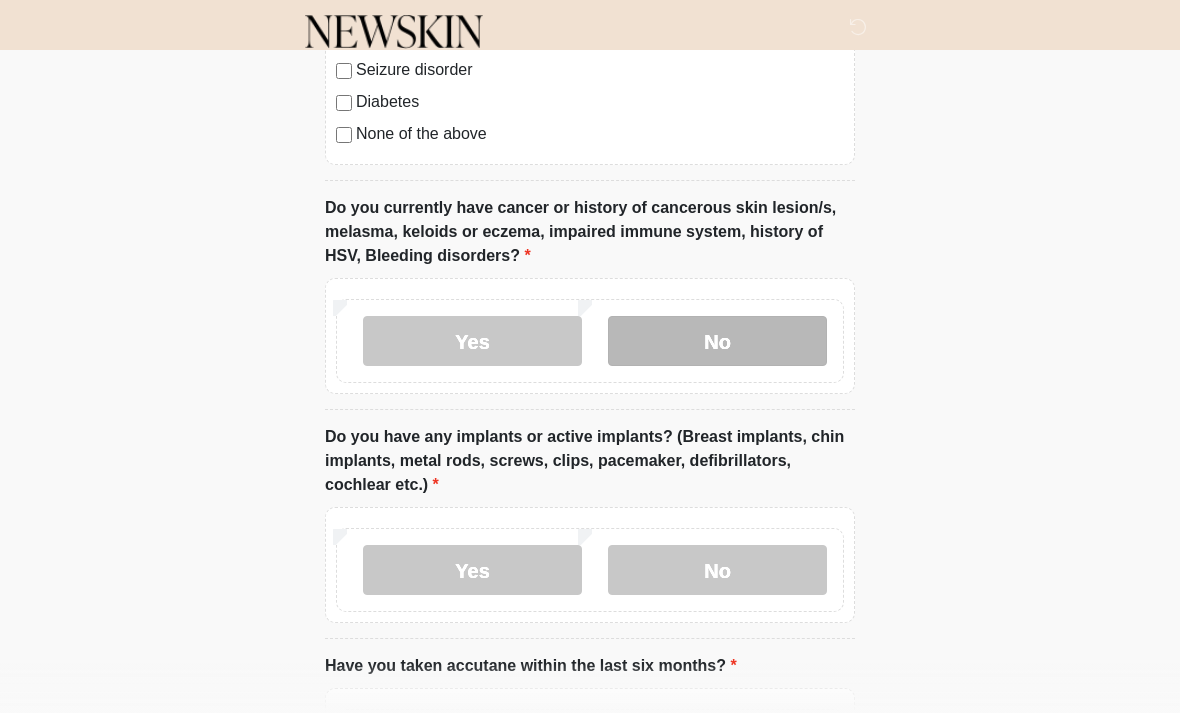 click on "No" at bounding box center (717, 341) 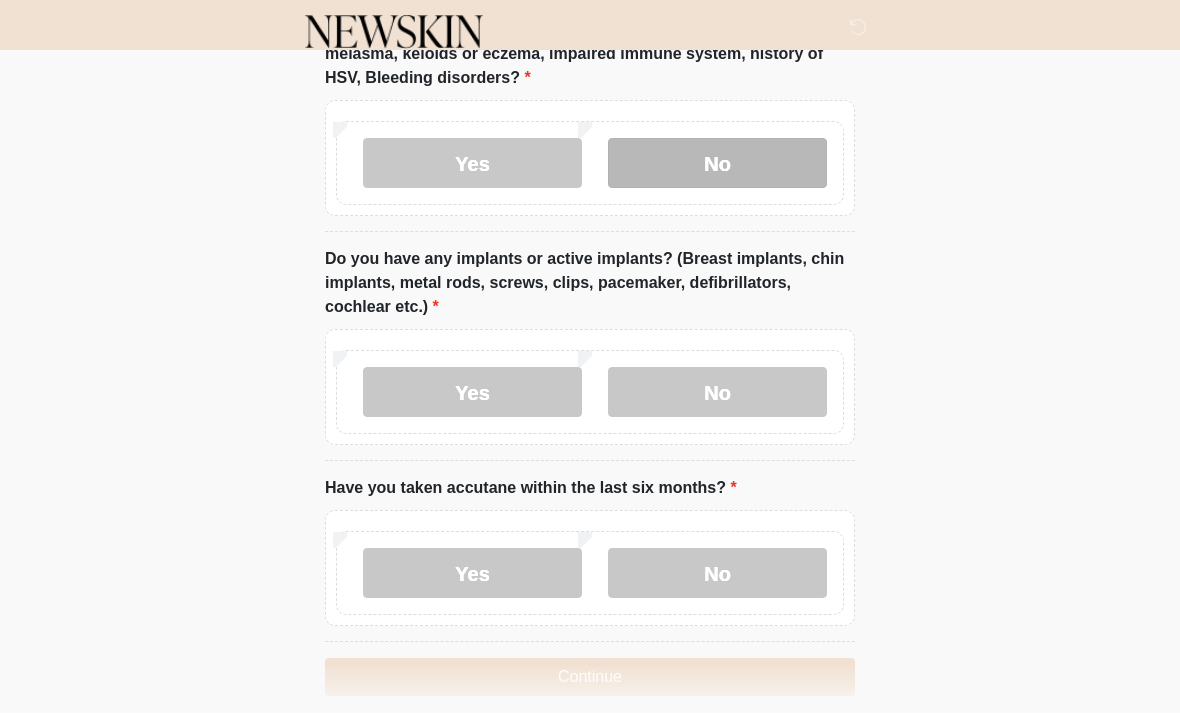 scroll, scrollTop: 1986, scrollLeft: 0, axis: vertical 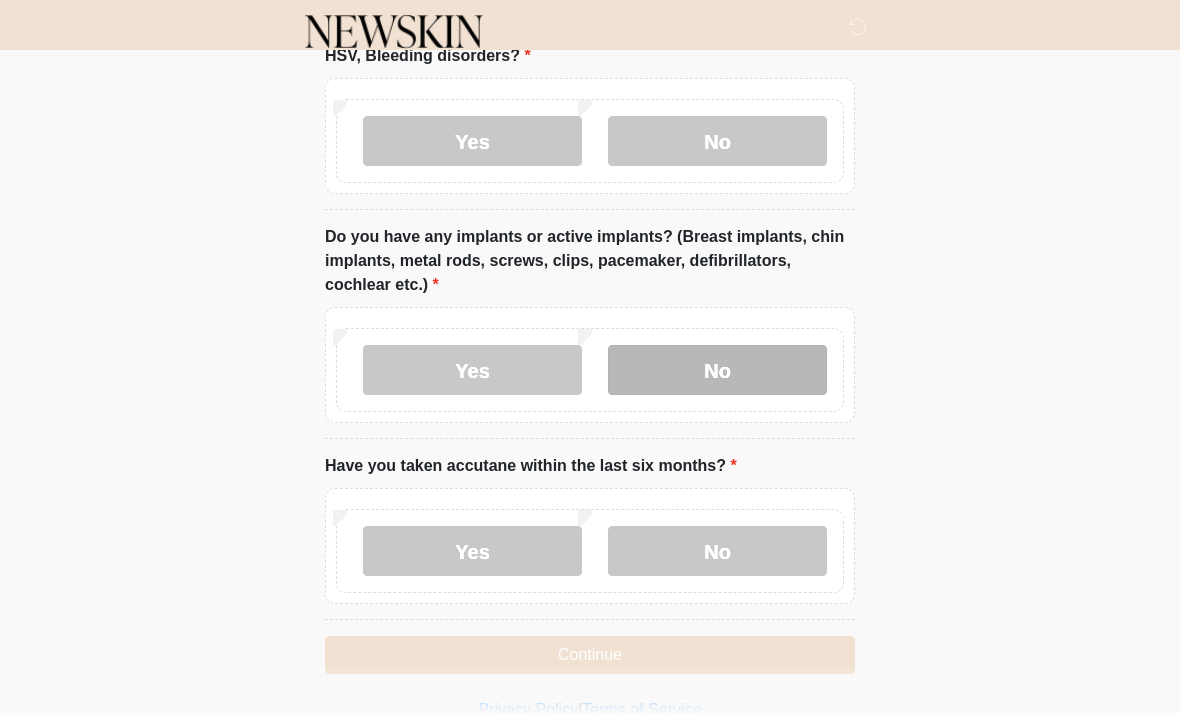 click on "No" at bounding box center (717, 370) 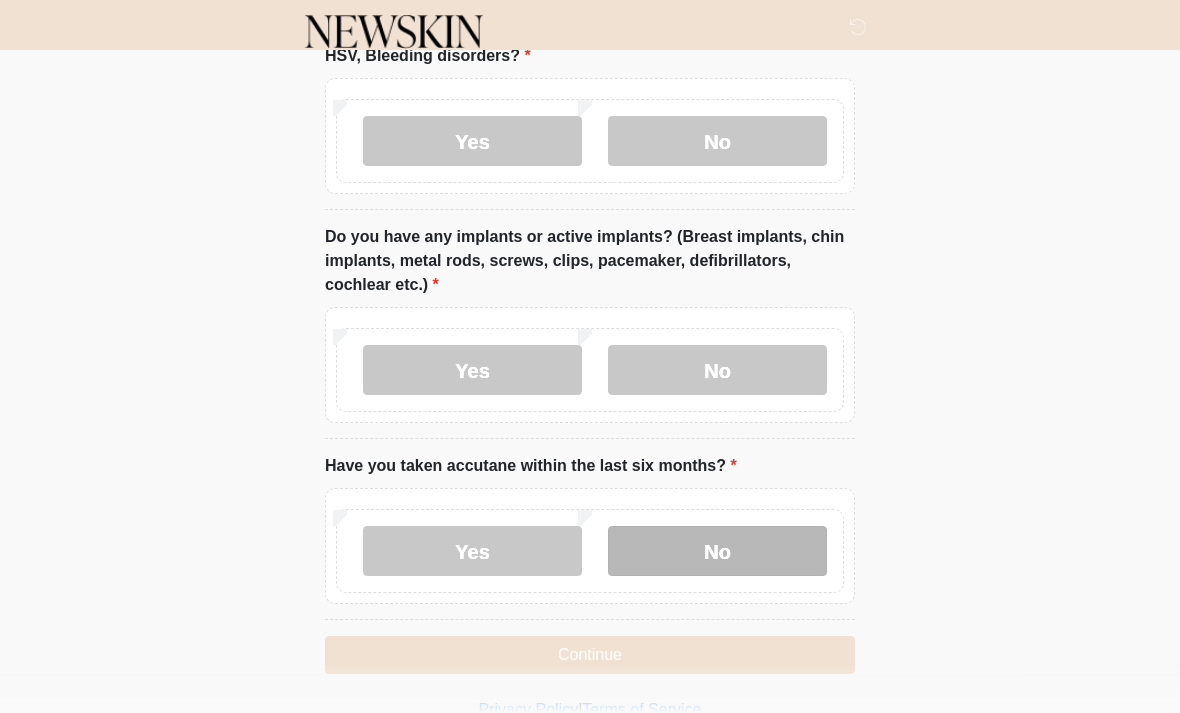 click on "No" at bounding box center (717, 551) 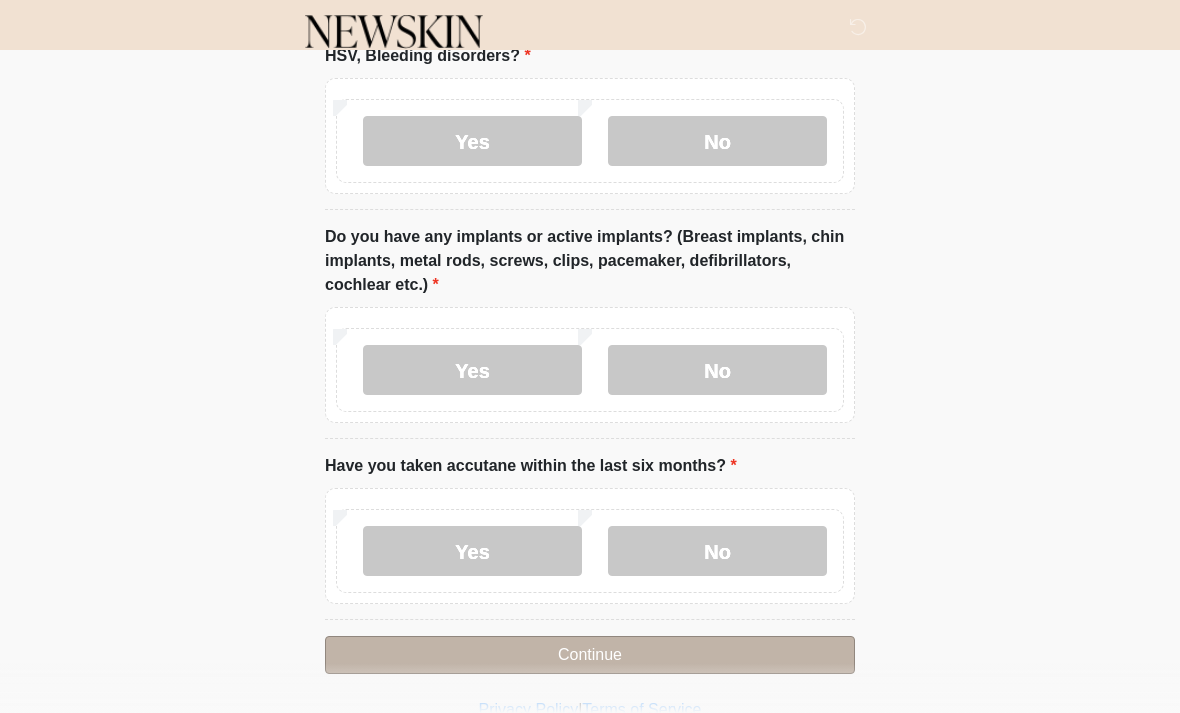 click on "Continue" at bounding box center [590, 655] 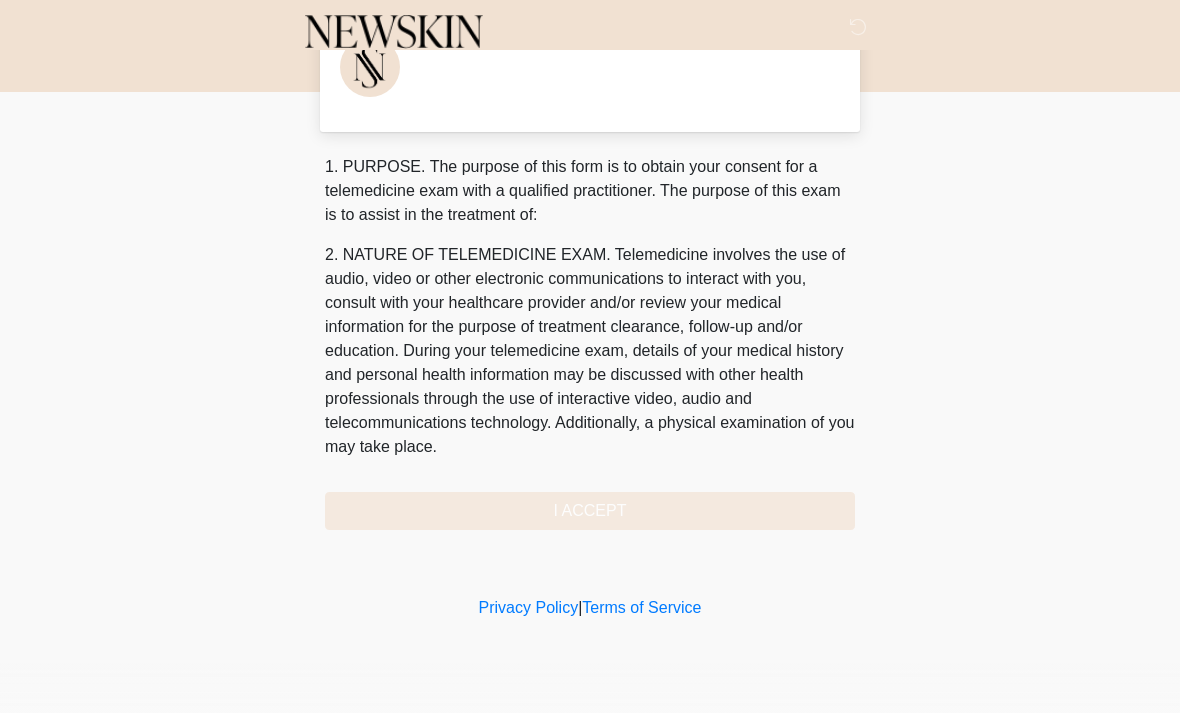 scroll, scrollTop: 0, scrollLeft: 0, axis: both 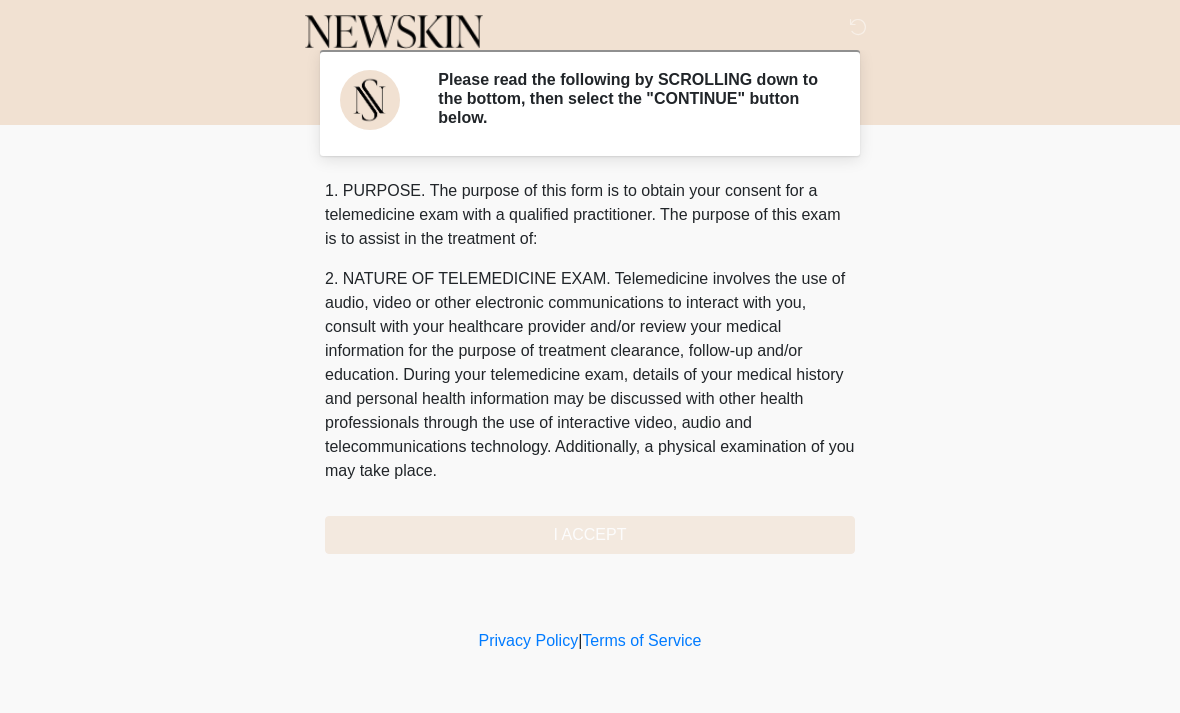 click on "1. PURPOSE. The purpose of this form is to obtain your consent for a telemedicine exam with a qualified practitioner. The purpose of this exam is to assist in the treatment of:  2. NATURE OF TELEMEDICINE EXAM. Telemedicine involves the use of audio, video or other electronic communications to interact with you, consult with your healthcare provider and/or review your medical information for the purpose of treatment clearance, follow-up and/or education. During your telemedicine exam, details of your medical history and personal health information may be discussed with other health professionals through the use of interactive video, audio and telecommunications technology. Additionally, a physical examination of you may take place. 4. HEALTHCARE INSTITUTION. Newskin has medical and non-medical technical personnel who may participate in the telemedicine exam to aid in the audio/video link with the qualified practitioner.
I ACCEPT" at bounding box center [590, 366] 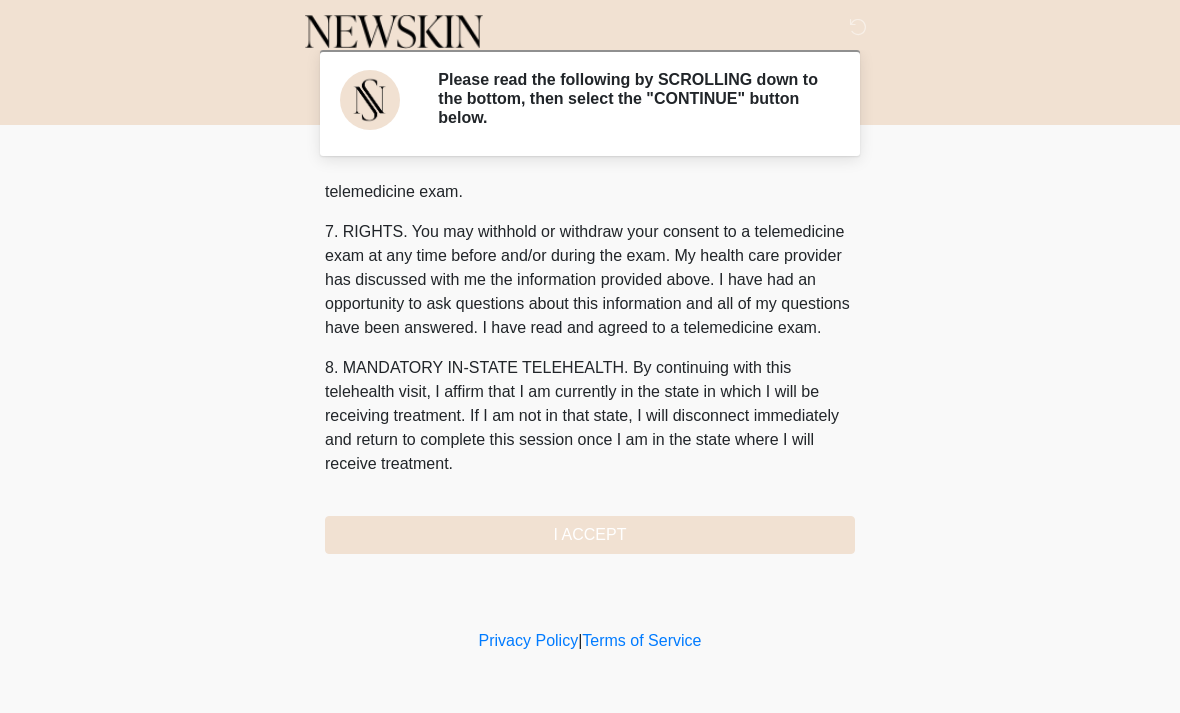 scroll, scrollTop: 847, scrollLeft: 0, axis: vertical 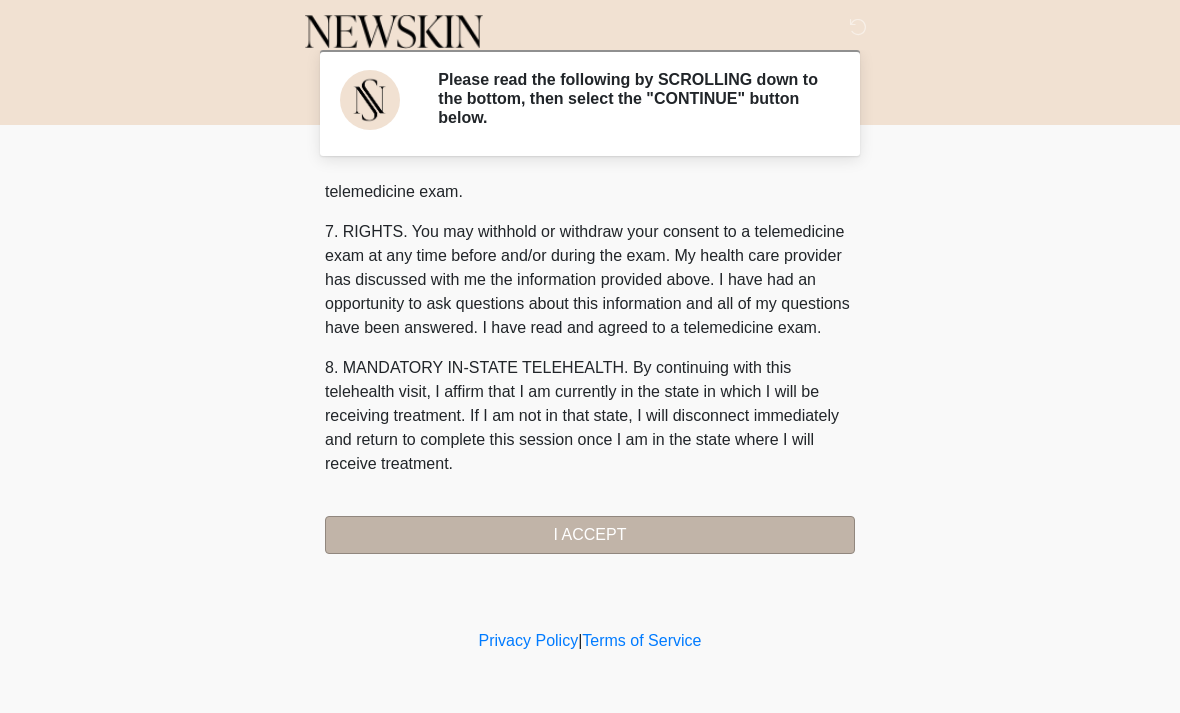 click on "I ACCEPT" at bounding box center (590, 535) 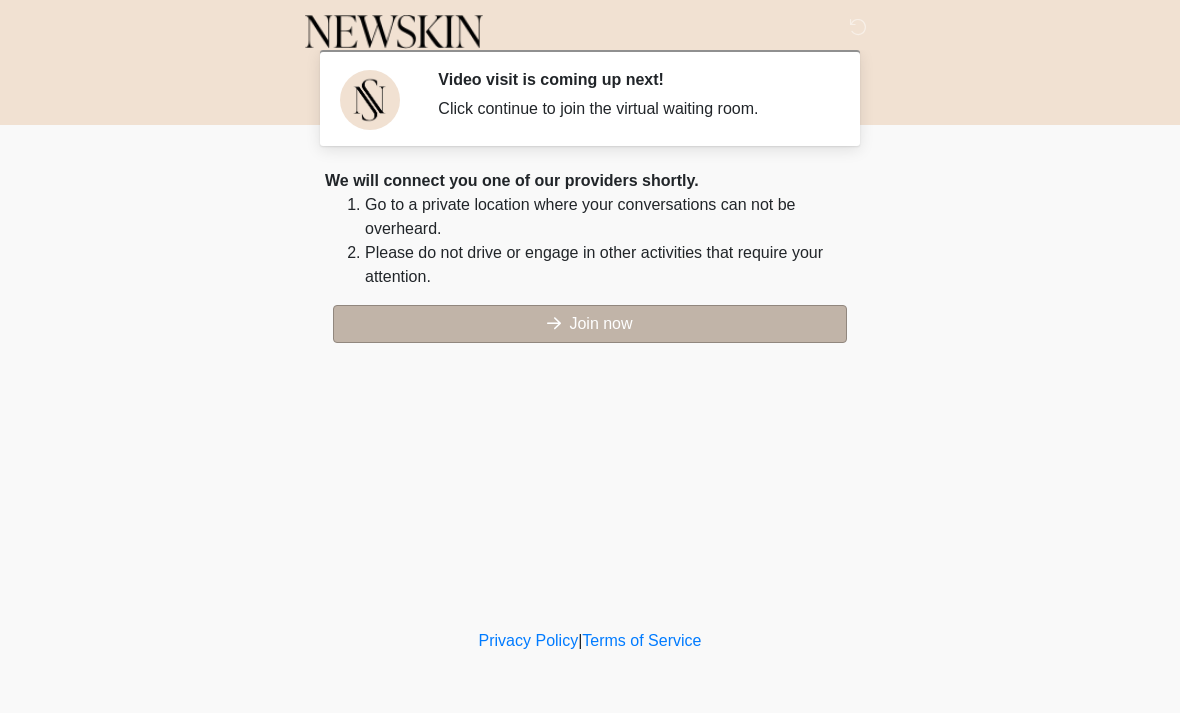 click on "Join now" at bounding box center [590, 324] 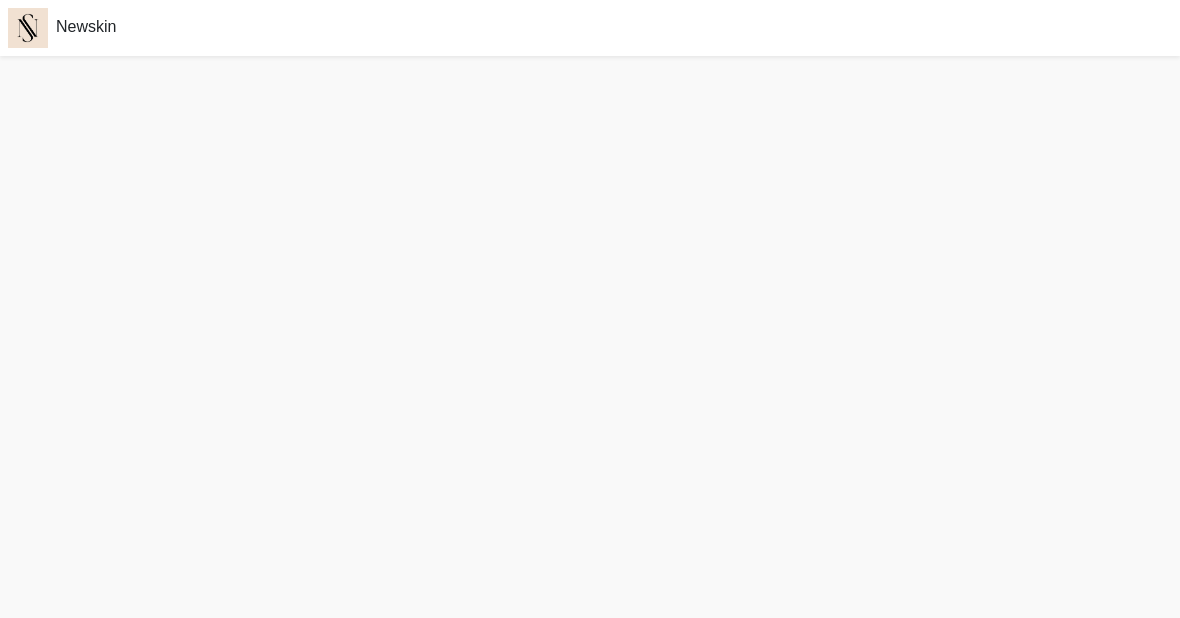 scroll, scrollTop: 6, scrollLeft: 0, axis: vertical 